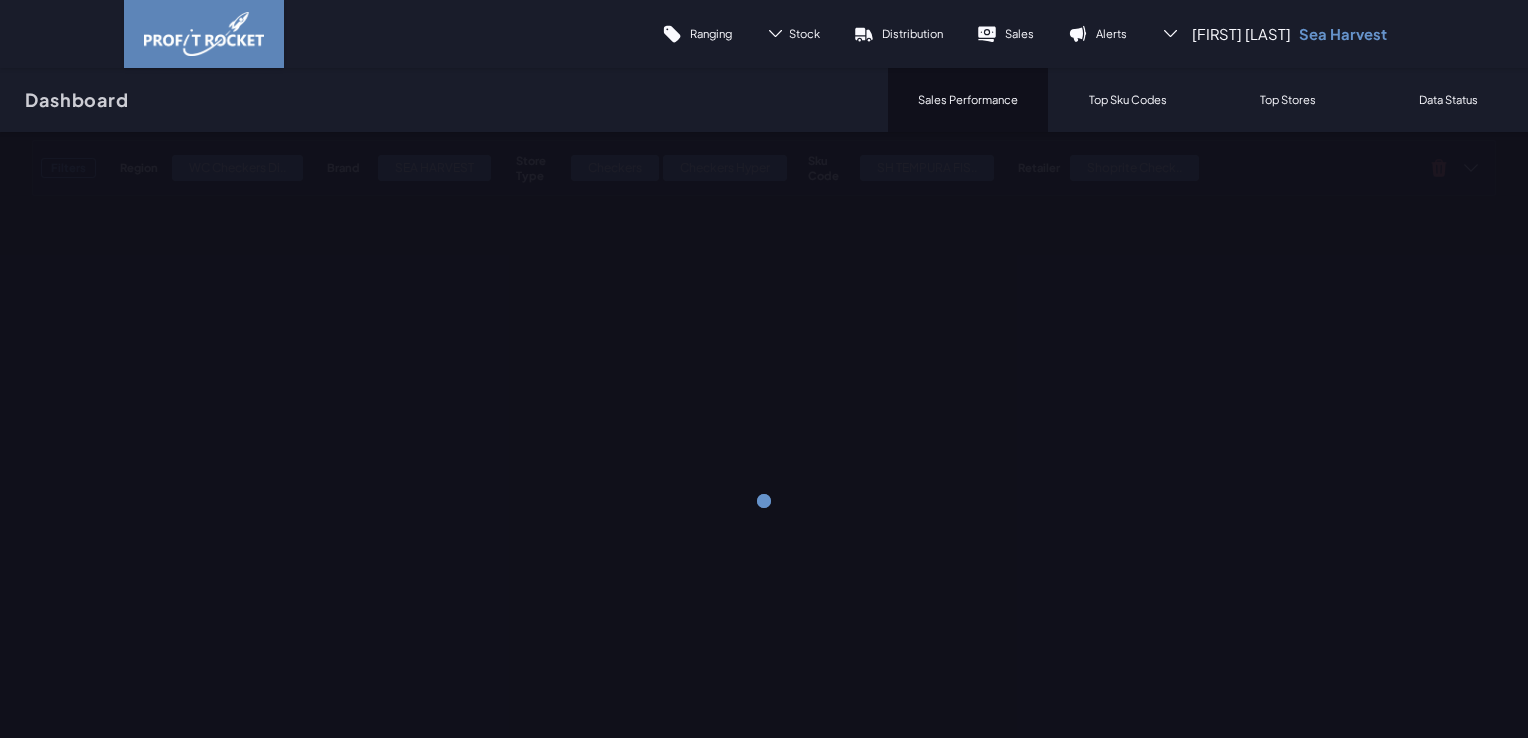 scroll, scrollTop: 0, scrollLeft: 0, axis: both 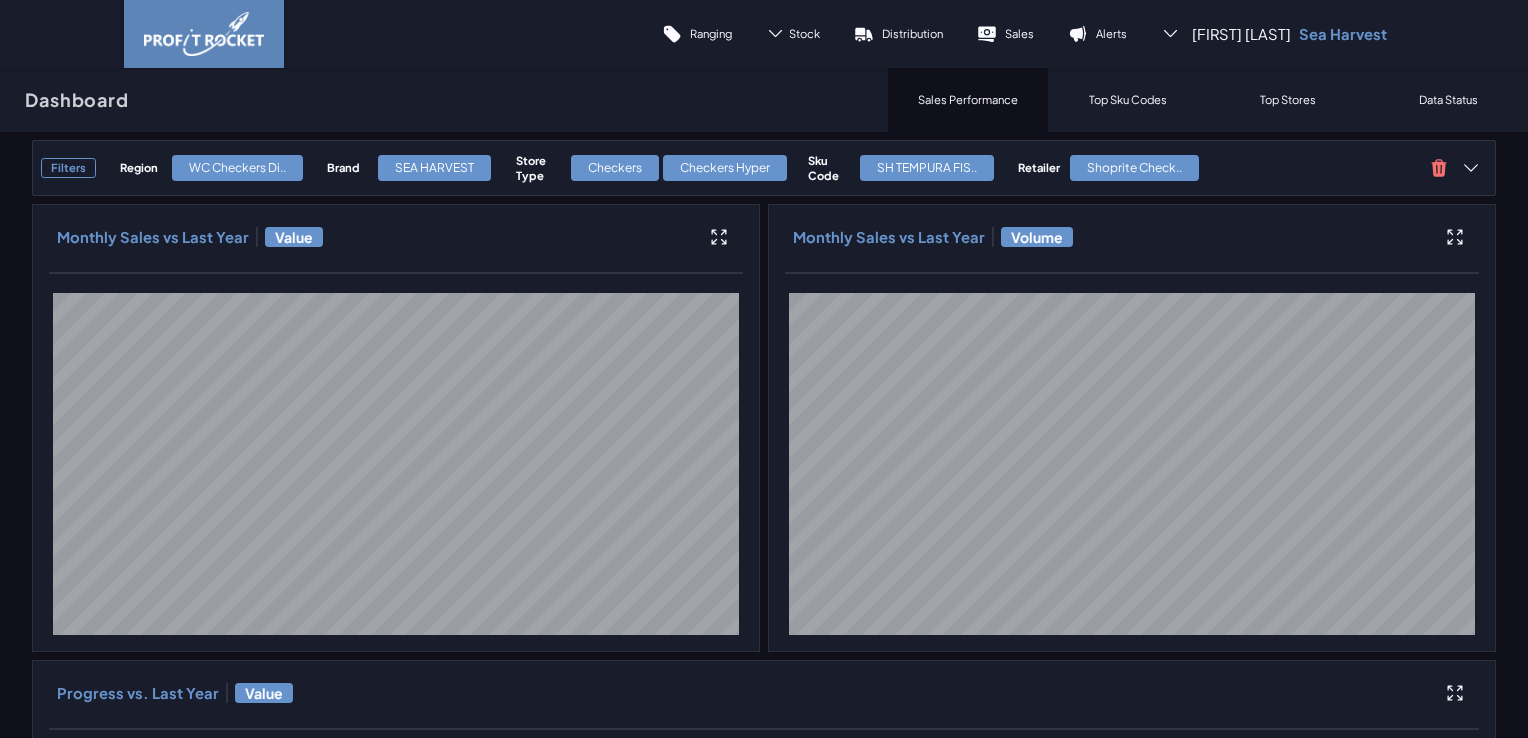click on "Dashboard Sales Performance Top Sku Codes Top Stores Data Status" at bounding box center [764, 100] 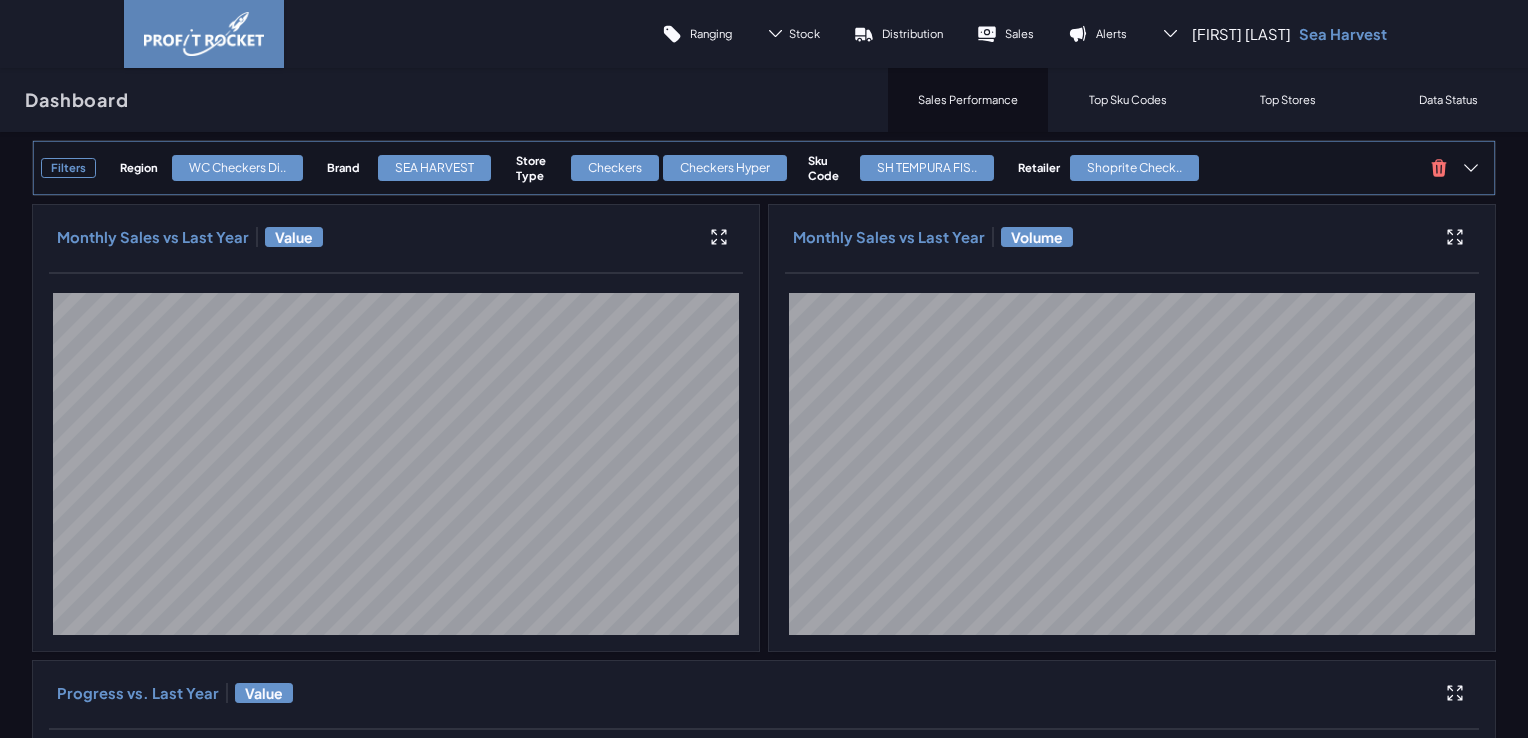 click on "Brand" at bounding box center [347, 167] 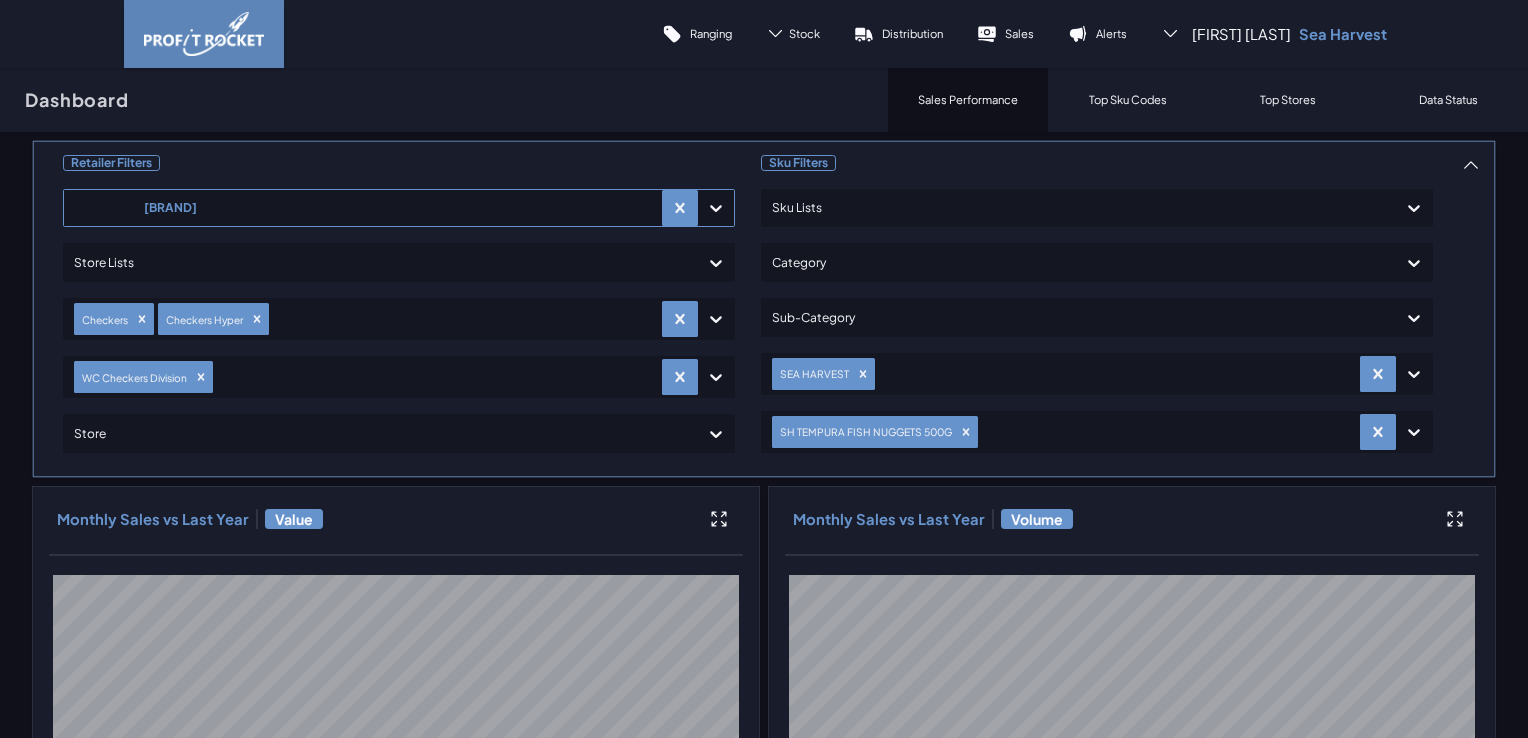 click at bounding box center [363, 208] 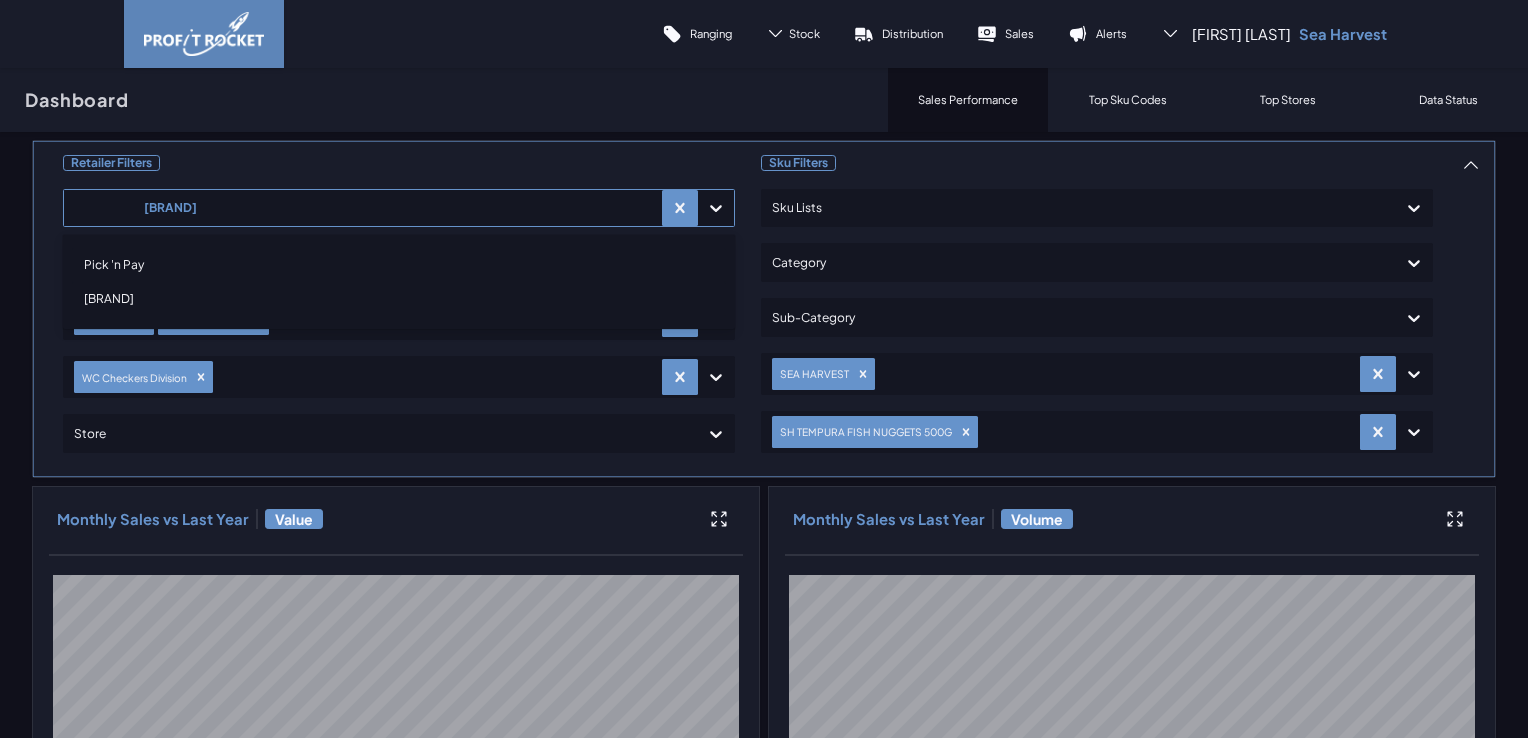 click on "Pick 'n Pay" at bounding box center (399, 265) 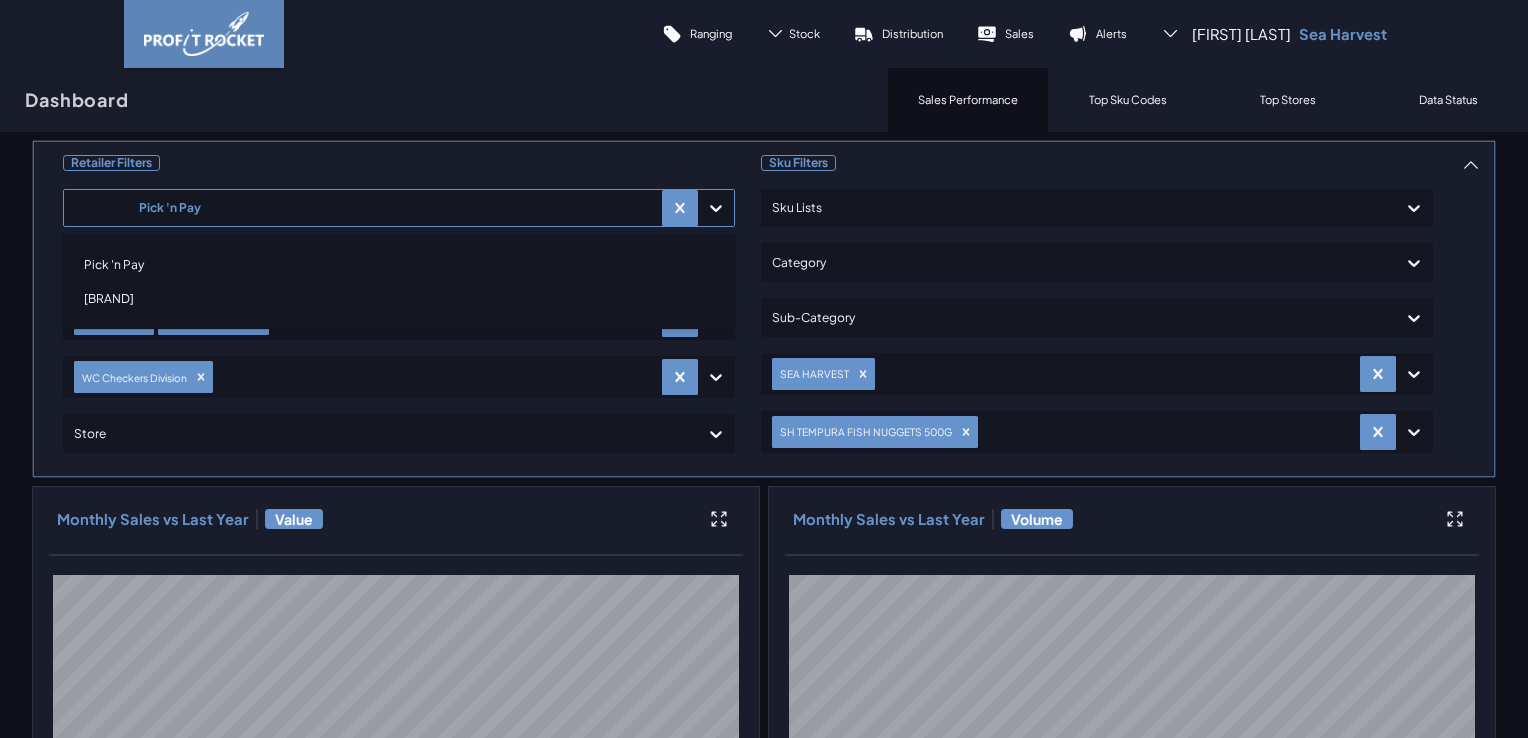 click on "[BRAND]" at bounding box center (399, 299) 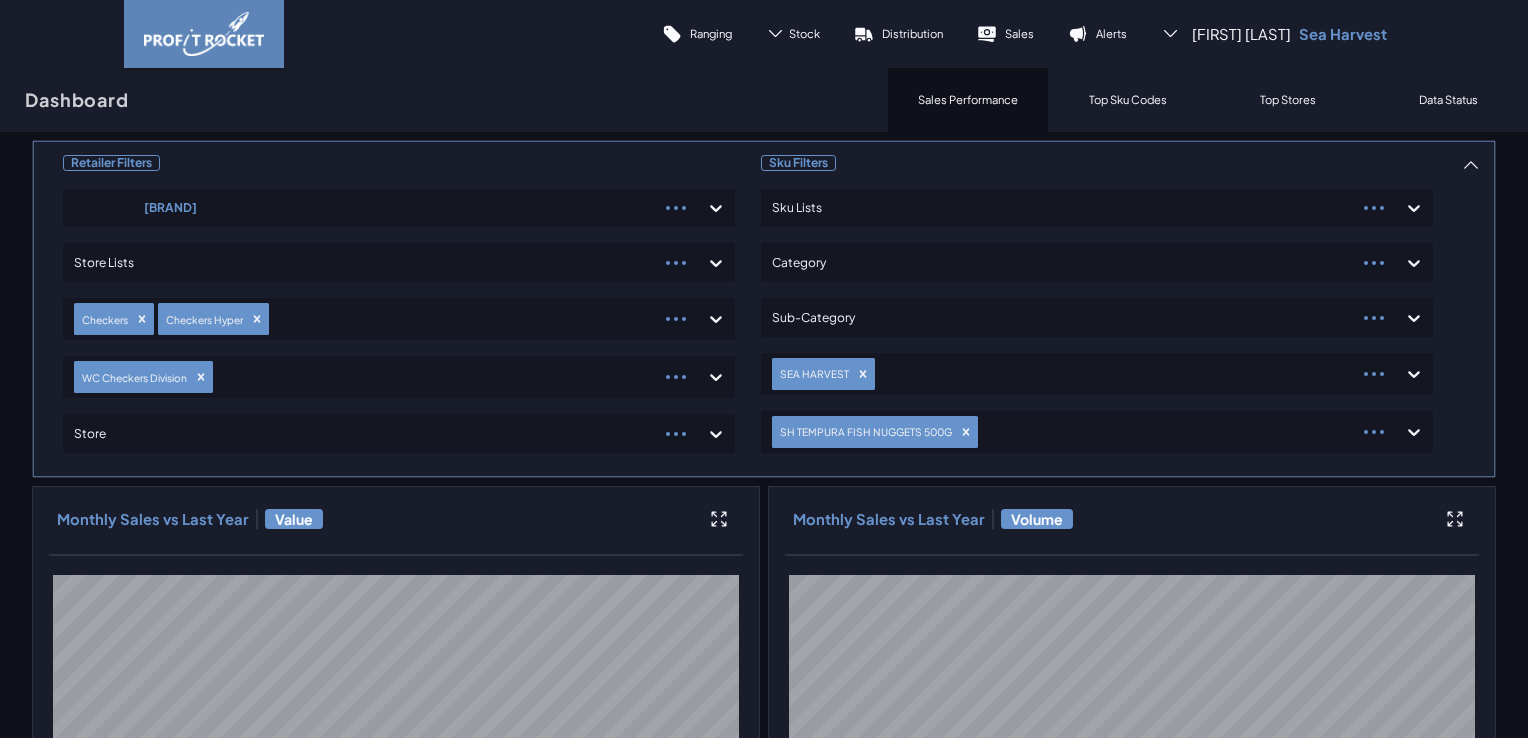 click on "Retailer Filters Shoprite Checkers Store Lists Checkers Checkers Hyper WC Checkers Division Store" at bounding box center [399, 309] 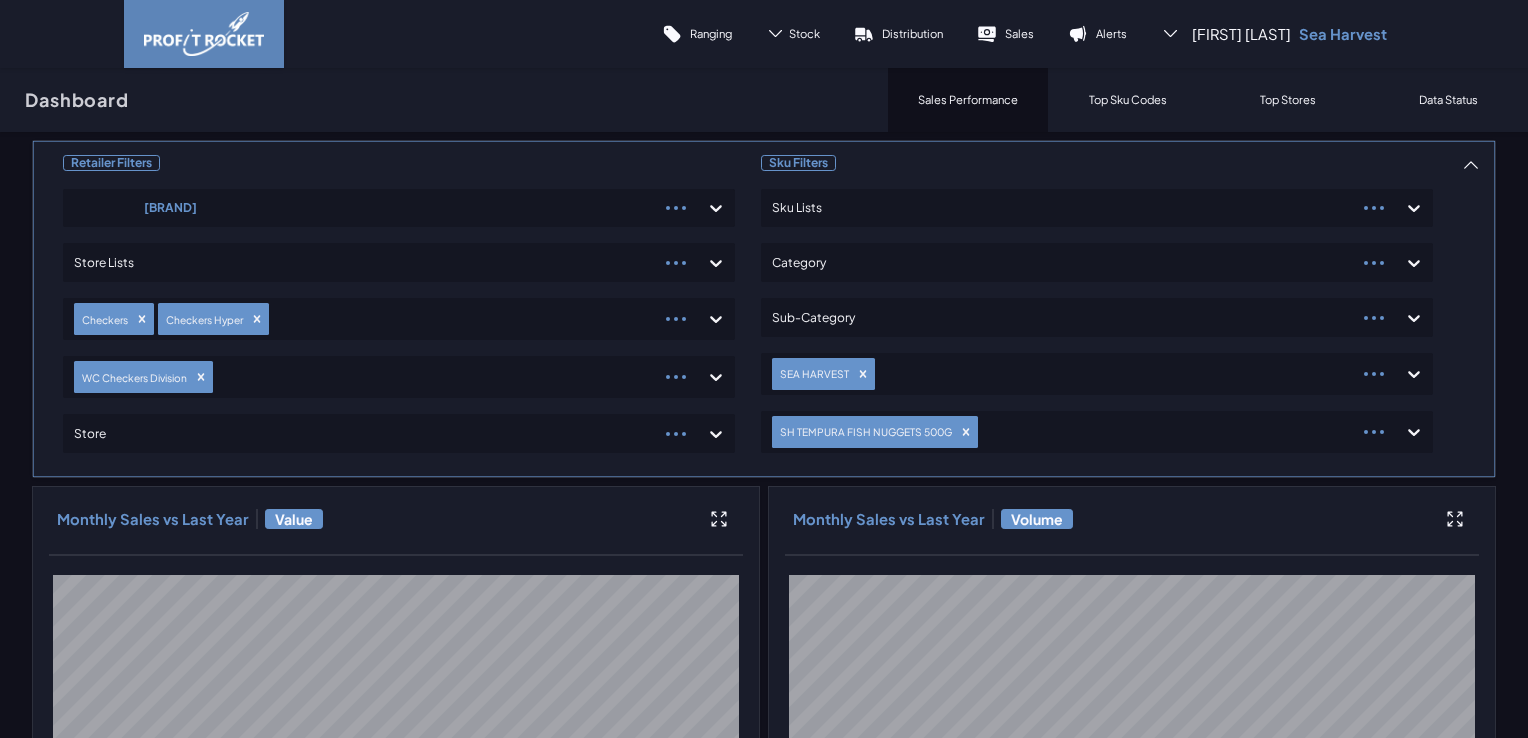 click on "Retailer Filters Shoprite Checkers Store Lists Checkers Checkers Hyper WC Checkers Division Store" at bounding box center (399, 309) 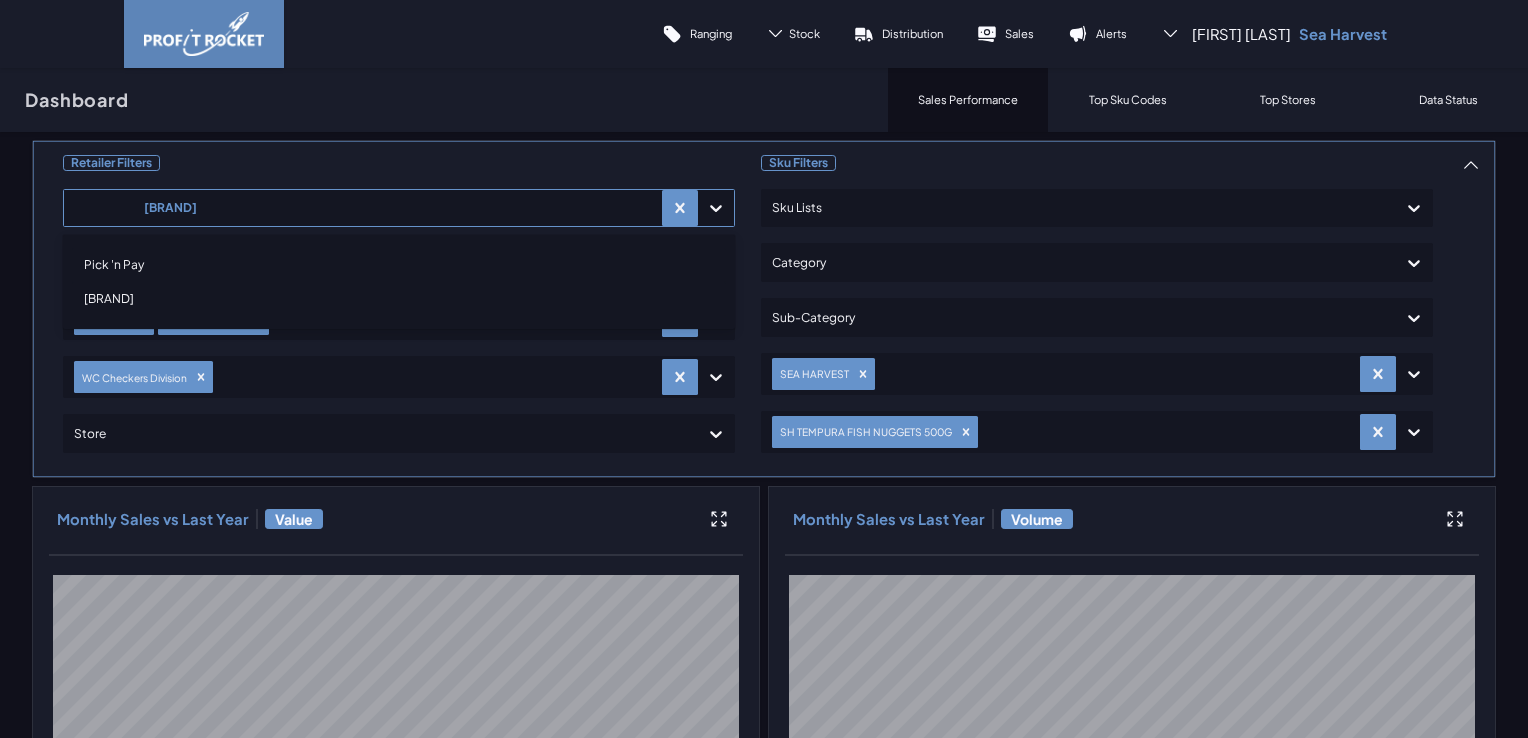 click 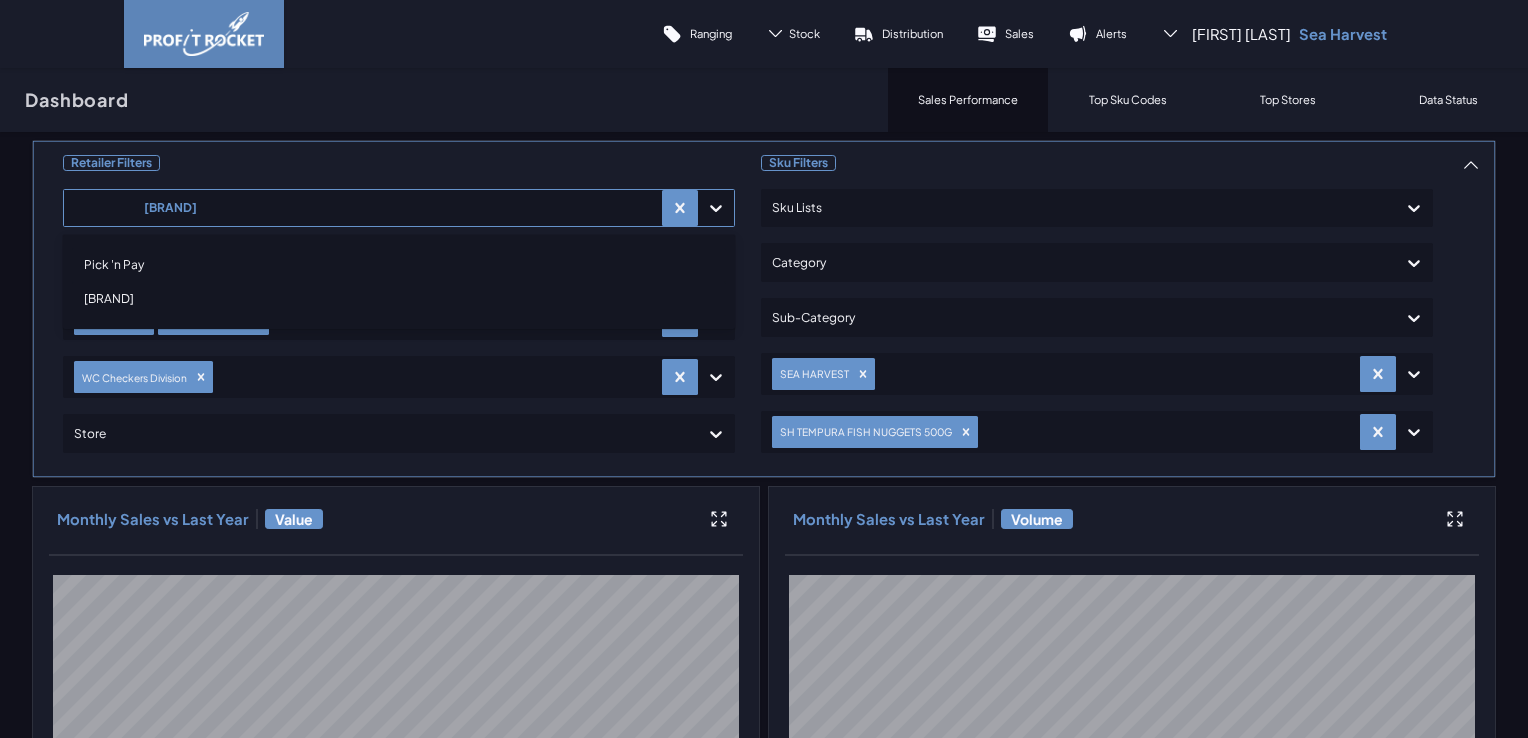 click on "Pick 'n Pay" at bounding box center [399, 265] 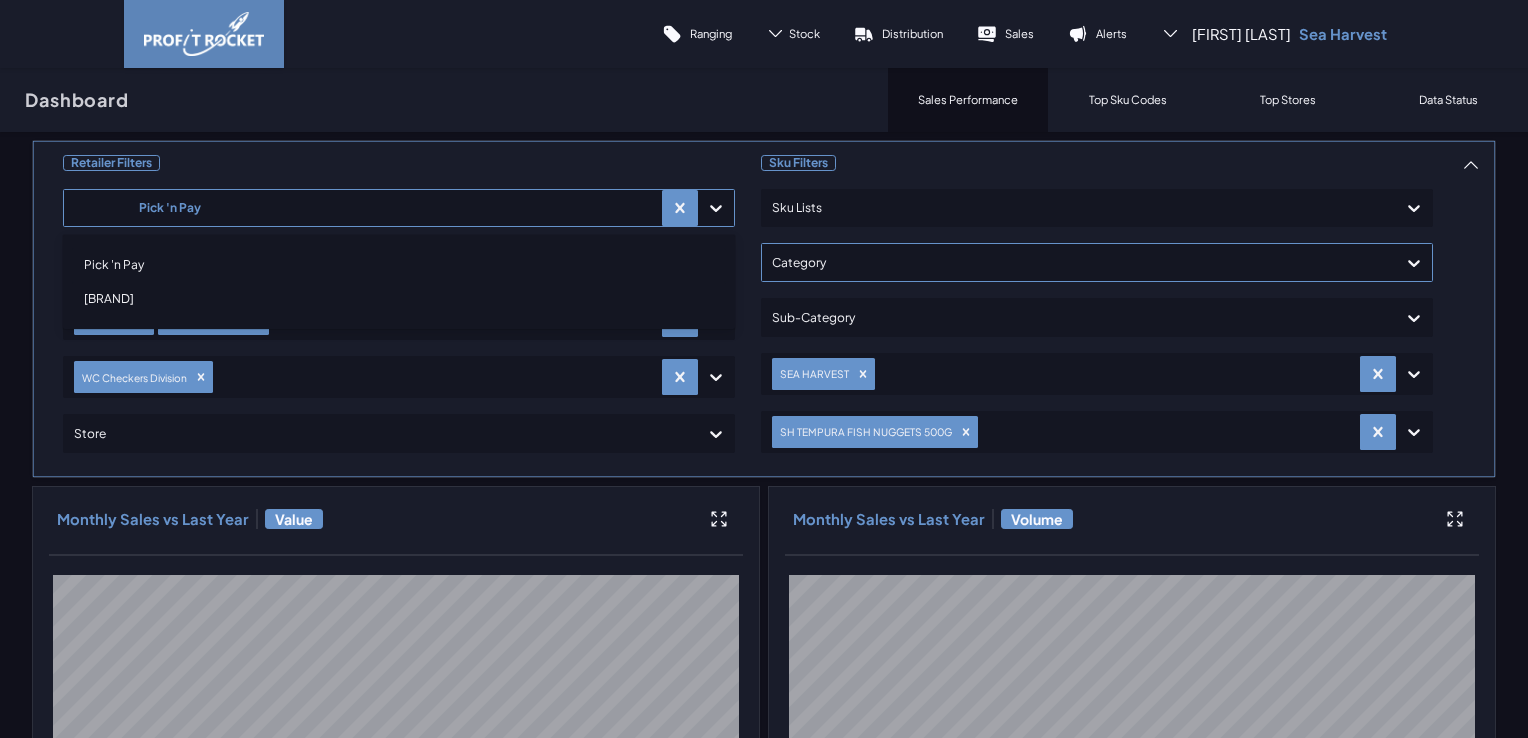 click on "Retailer Filters option Pick 'n Pay, selected. option Pick 'n Pay selected, 1 of 2. 2 results available. Use Up and Down to choose options, press Enter to select the currently focused option, press Escape to exit the menu, press Tab to select the option and exit the menu. Pick 'n Pay Pick 'n Pay Shoprite Checkers Store Lists Checkers Checkers Hyper WC Checkers Division Store Sku Filters Sku Lists Category Sub-Category SEA HARVEST SH TEMPURA FISH NUGGETS 500G Monthly Sales vs Last Year Value Monthly Sales vs Last Year Volume Progress vs. Last Year Value" at bounding box center [764, 947] 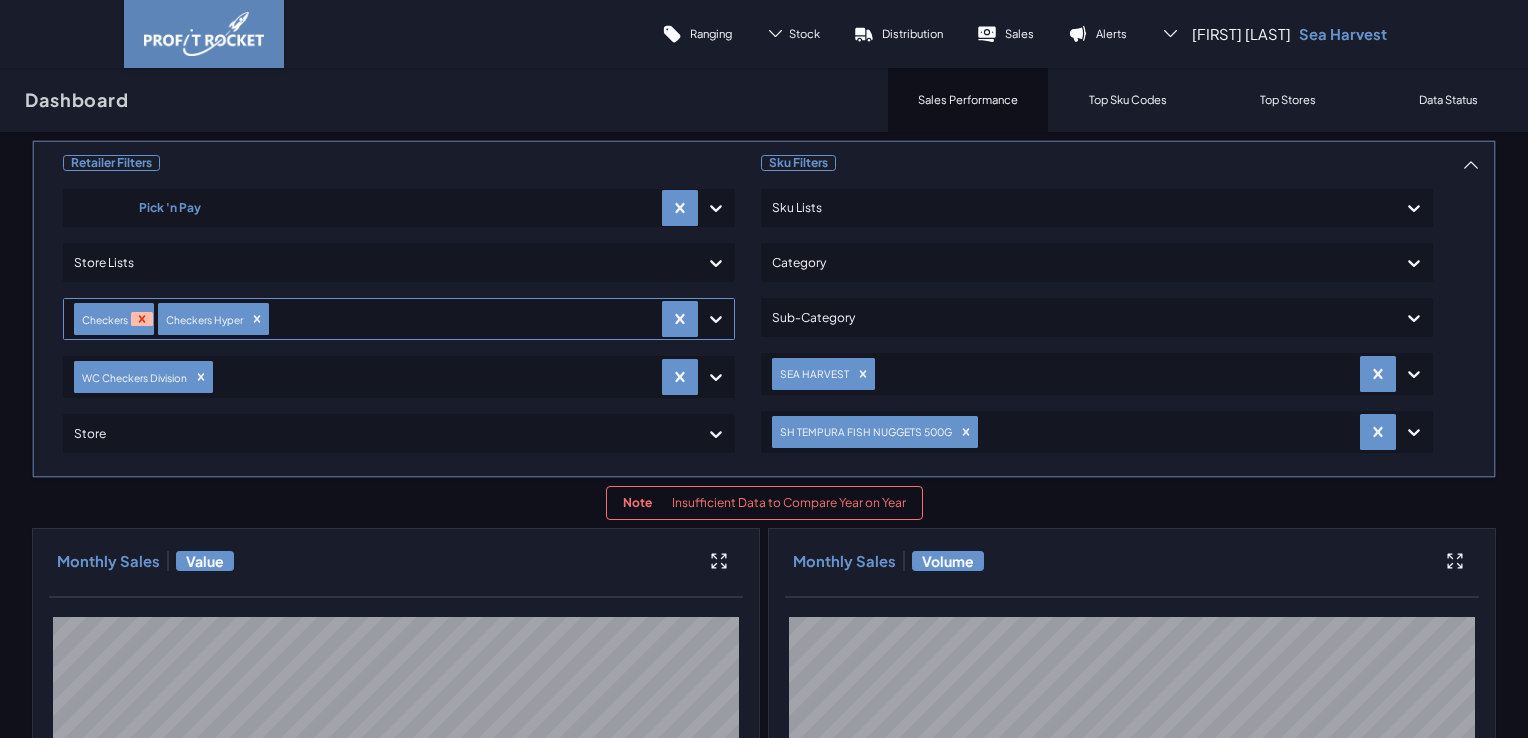 click 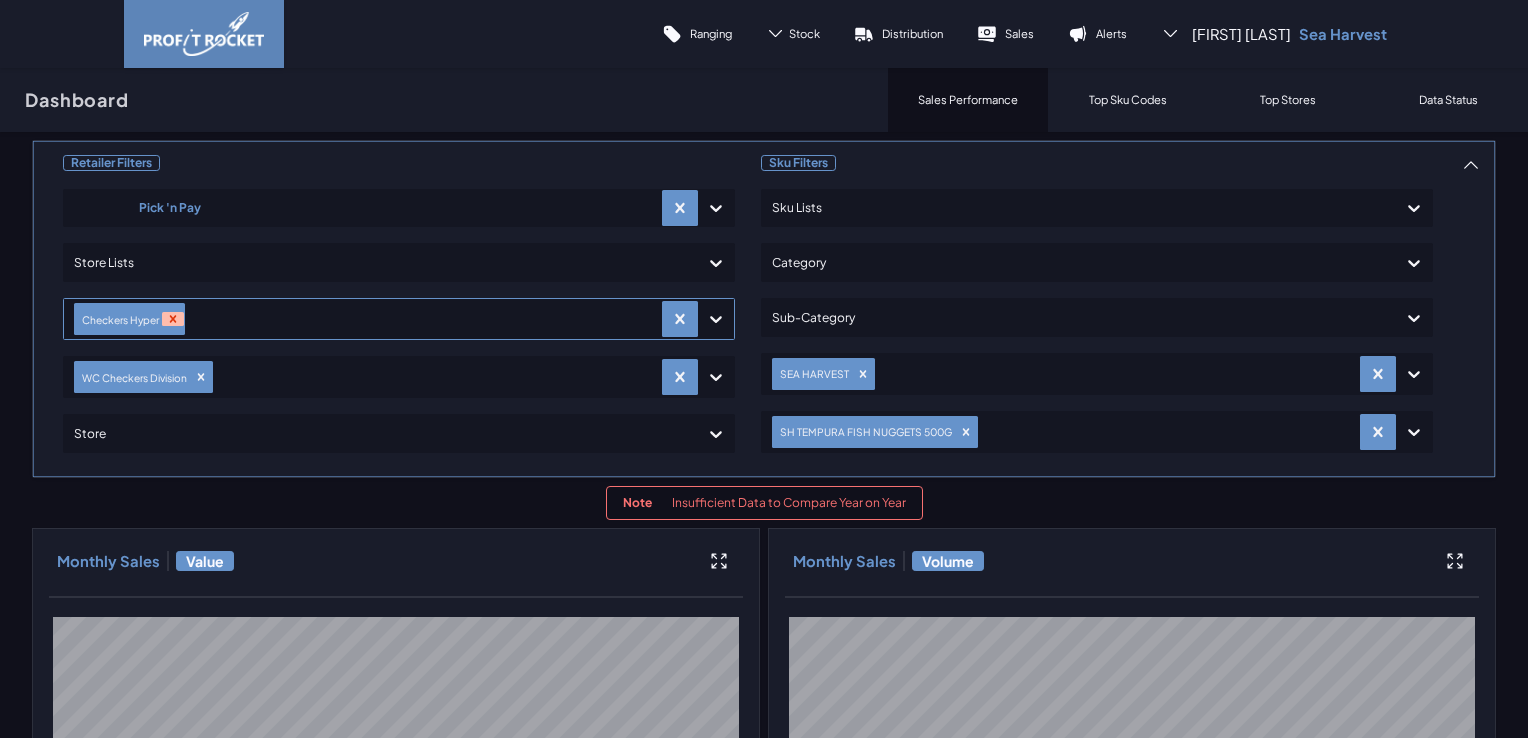 click 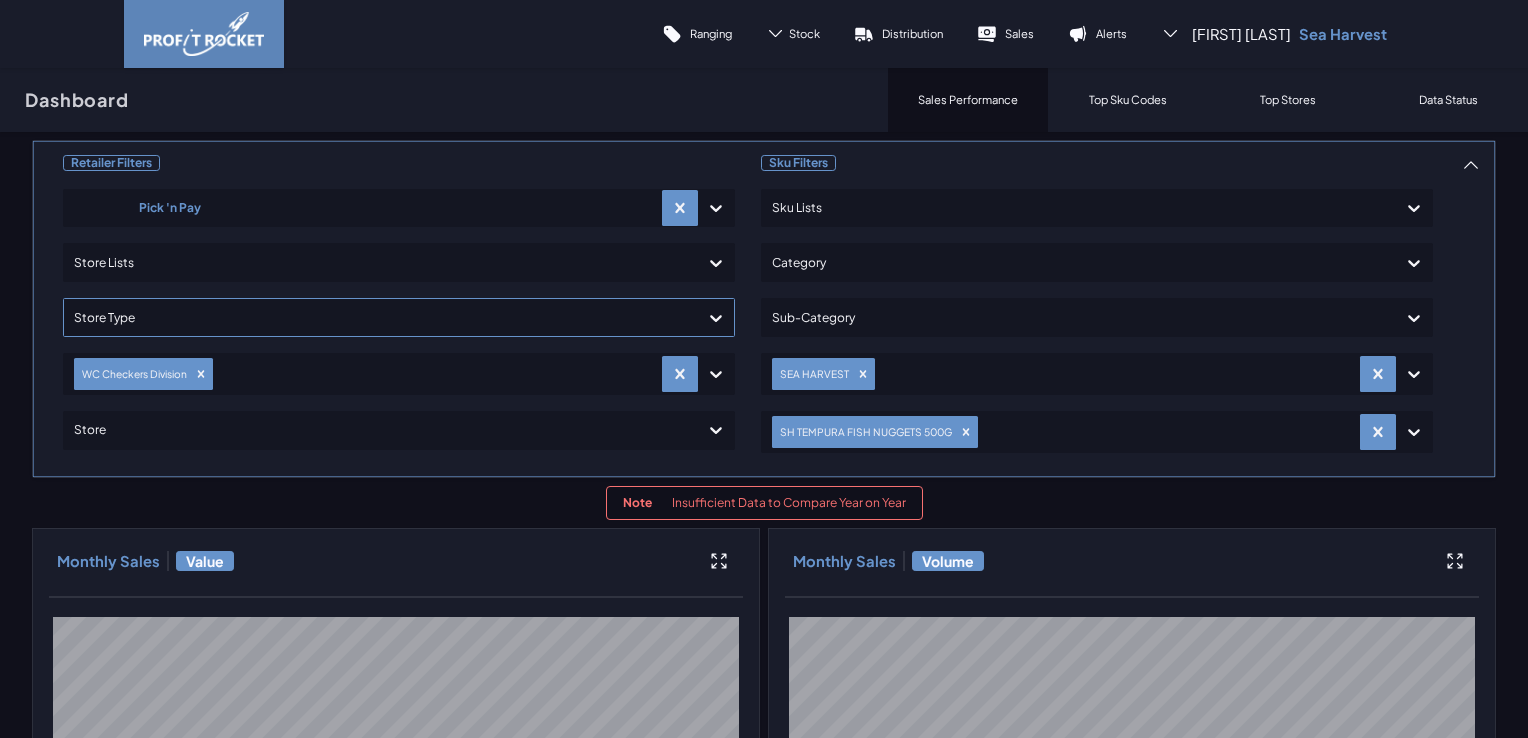 click 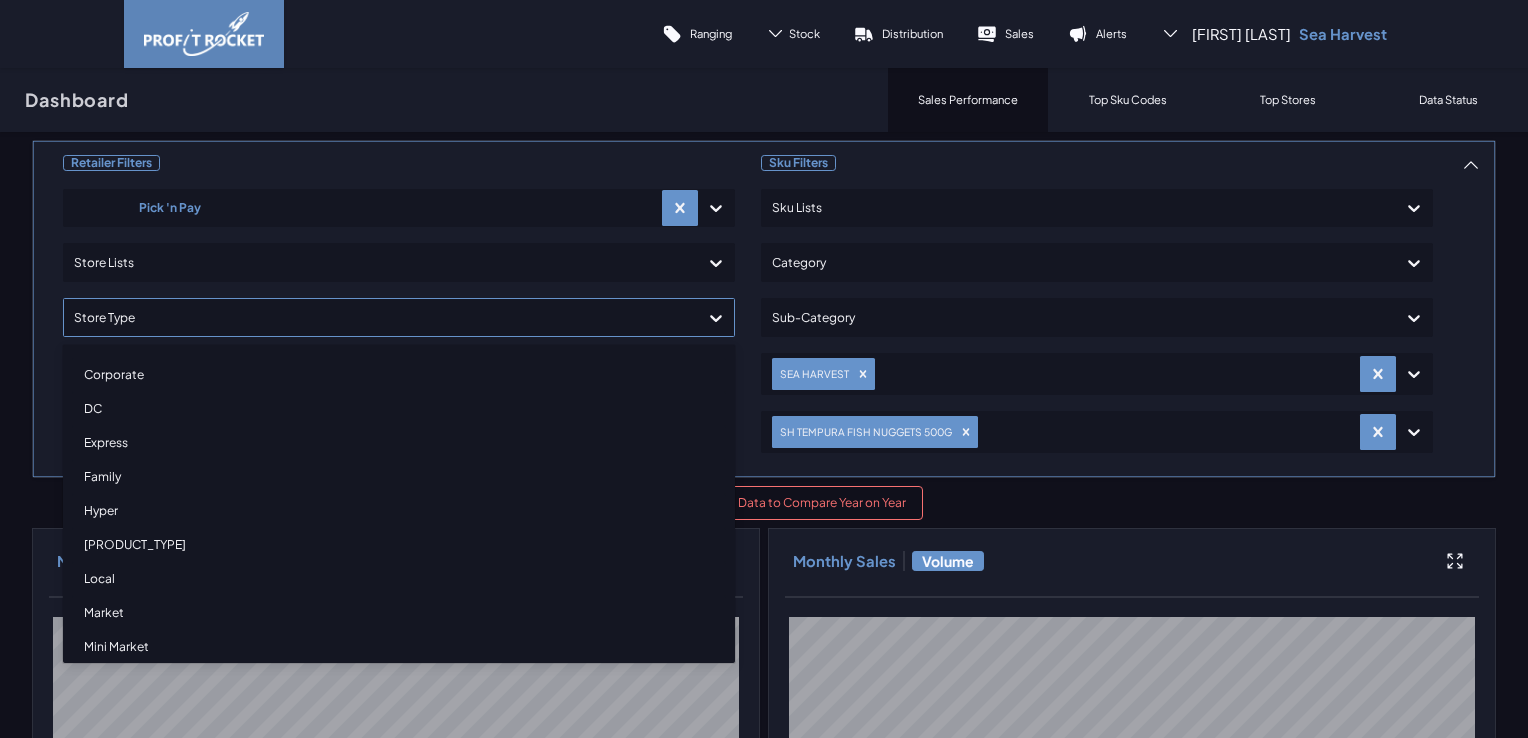click on "Corporate" at bounding box center [399, 375] 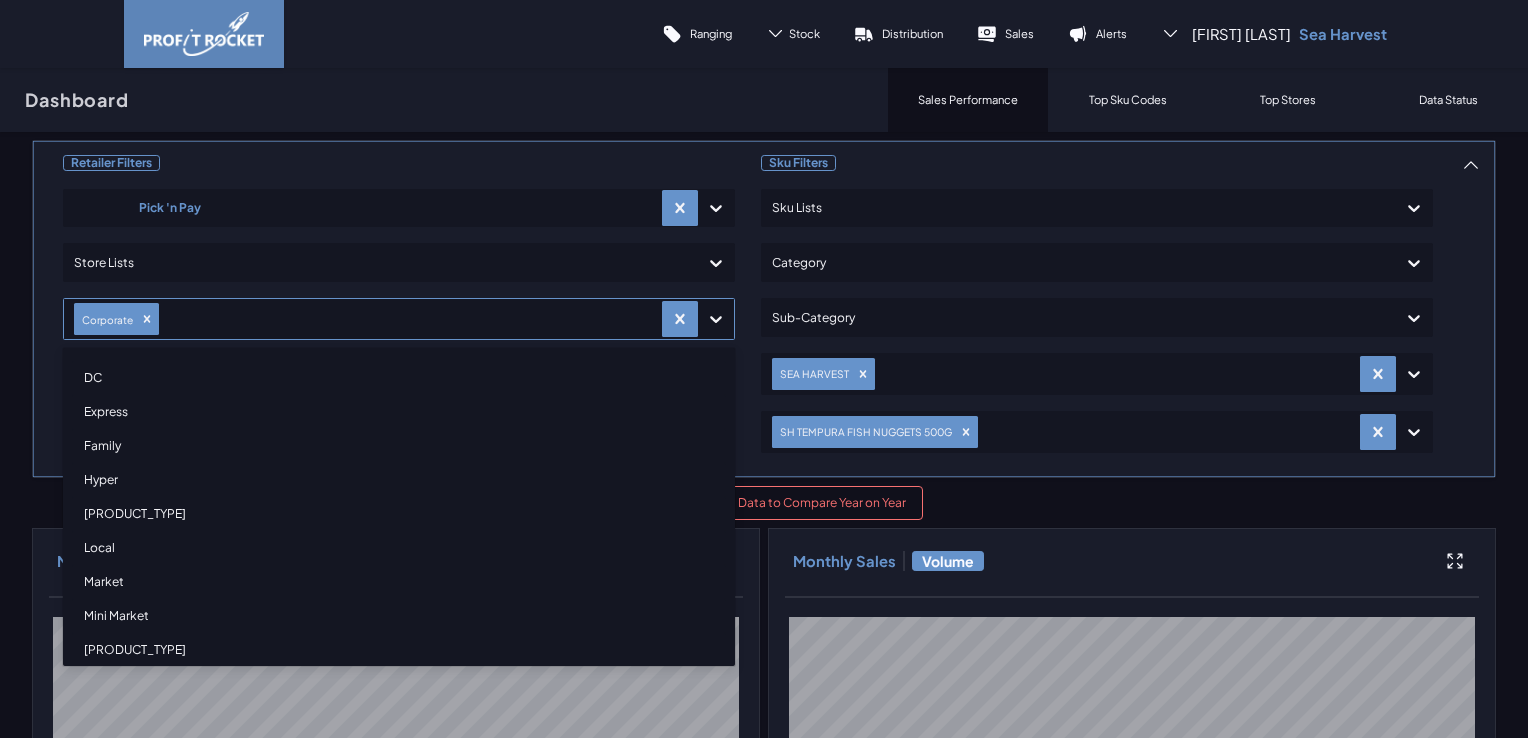 click on "Retailer Filters Pick 'n Pay Store Lists option Corporate, selected. option DC focused, 2 of 10. 9 results available. Use Up and Down to choose options, press Enter to select the currently focused option, press Escape to exit the menu, press Tab to select the option and exit the menu. Corporate DC Express Family Hyper Liquor Local Market Mini Market Pharmacy WC Checkers Division Store Sku Filters Sku Lists Category Sub-Category SEA HARVEST SH TEMPURA FISH NUGGETS 500G Note Insufficient Data to Compare Year on Year Monthly Sales Value Monthly Sales Volume Yearly Sales Value" at bounding box center (764, 968) 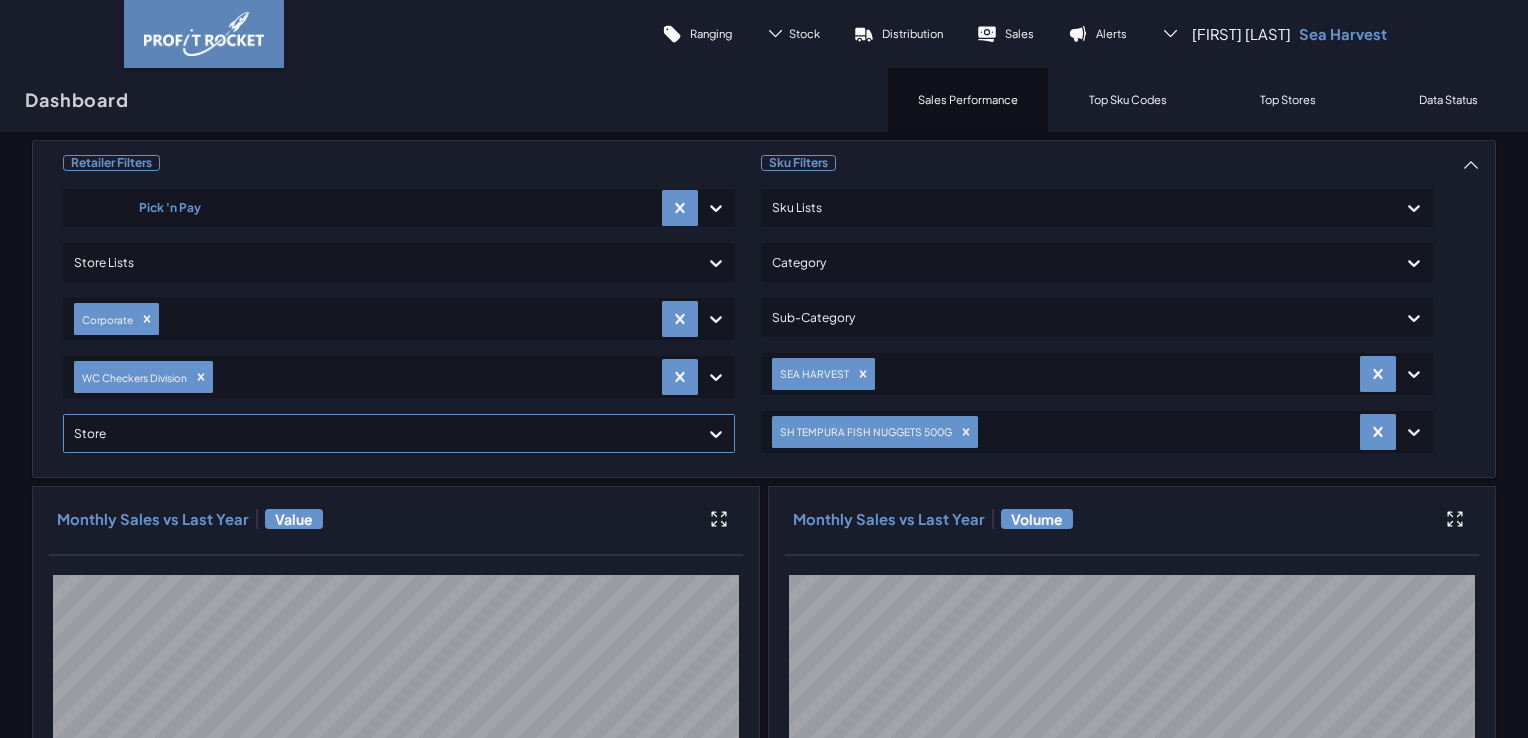 click at bounding box center (381, 433) 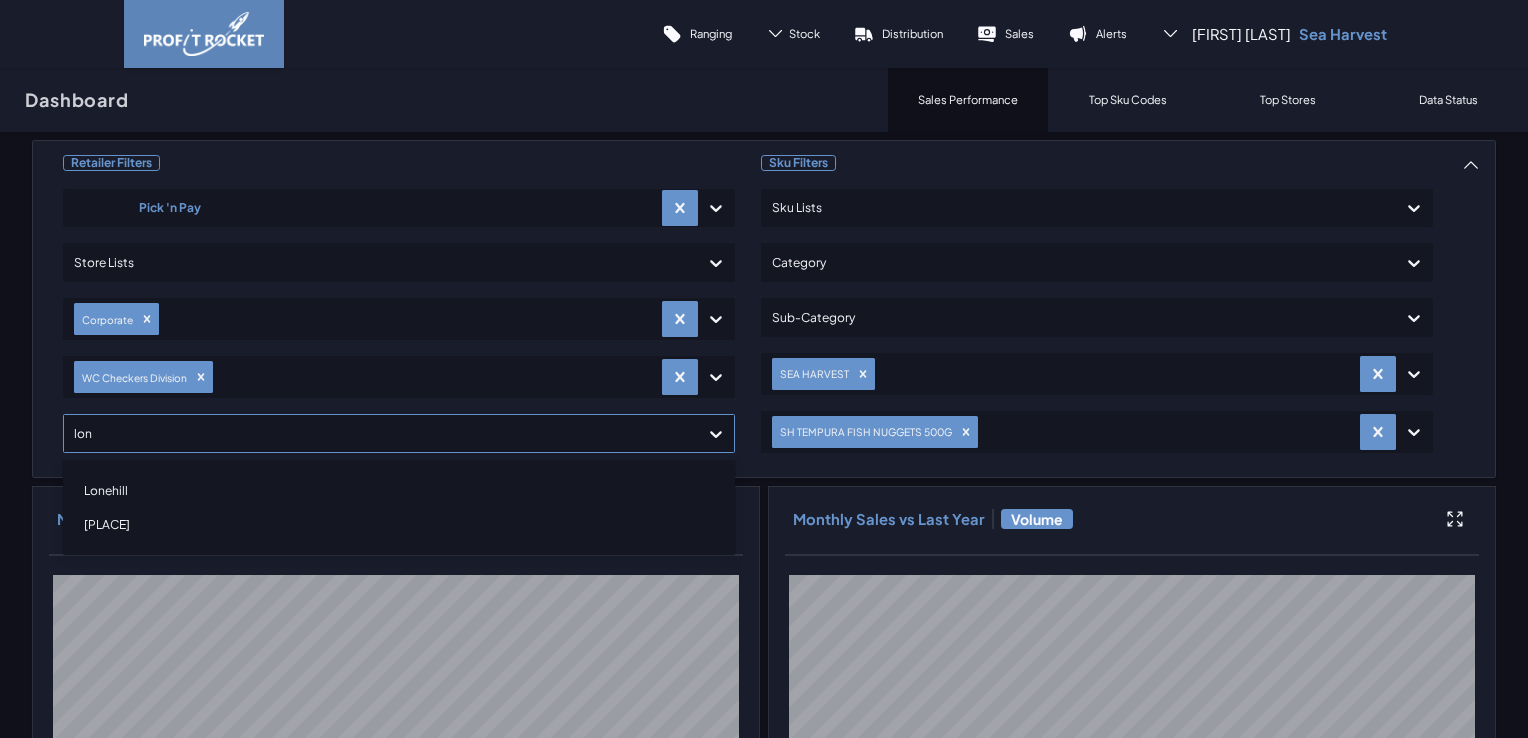 type on "long" 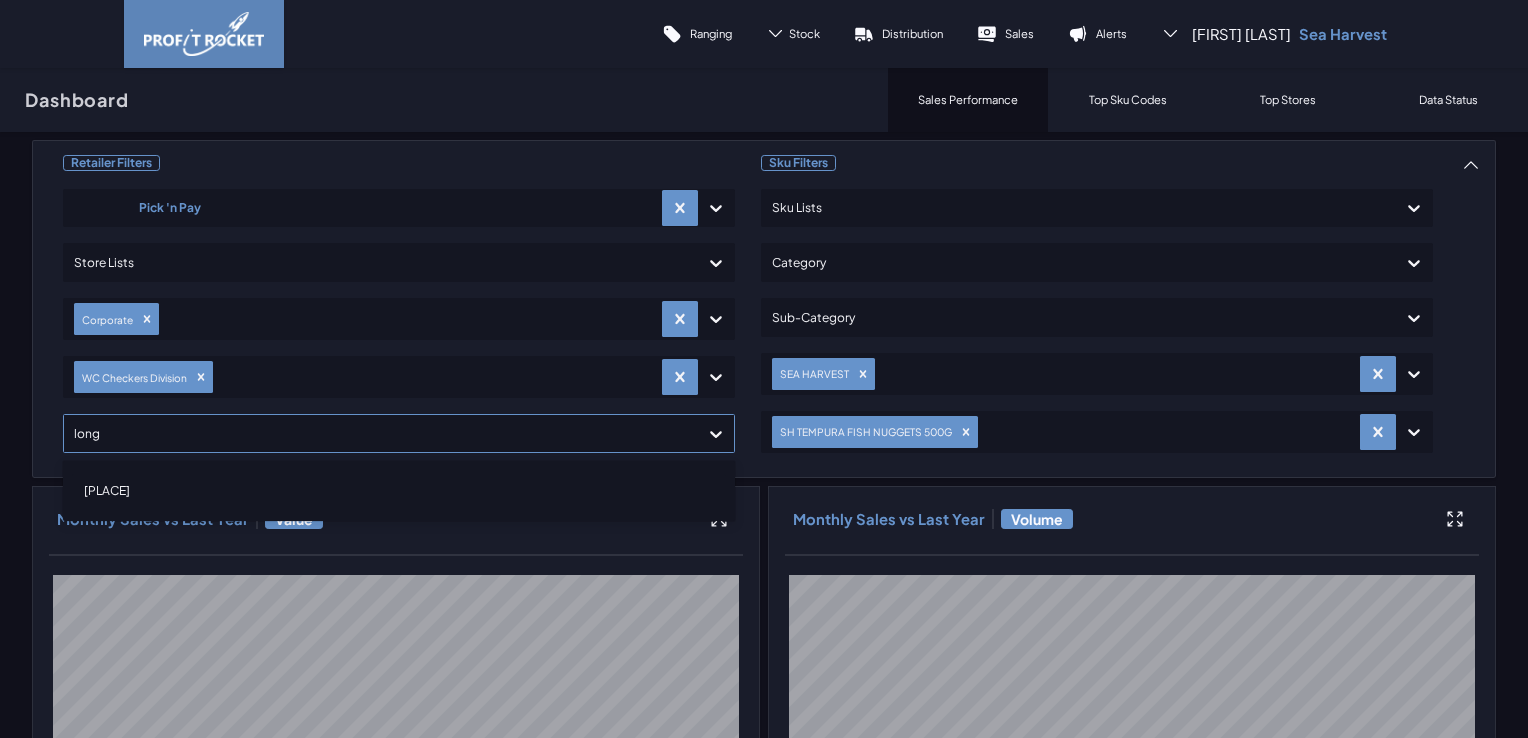 click on "[PLACE]" at bounding box center (399, 491) 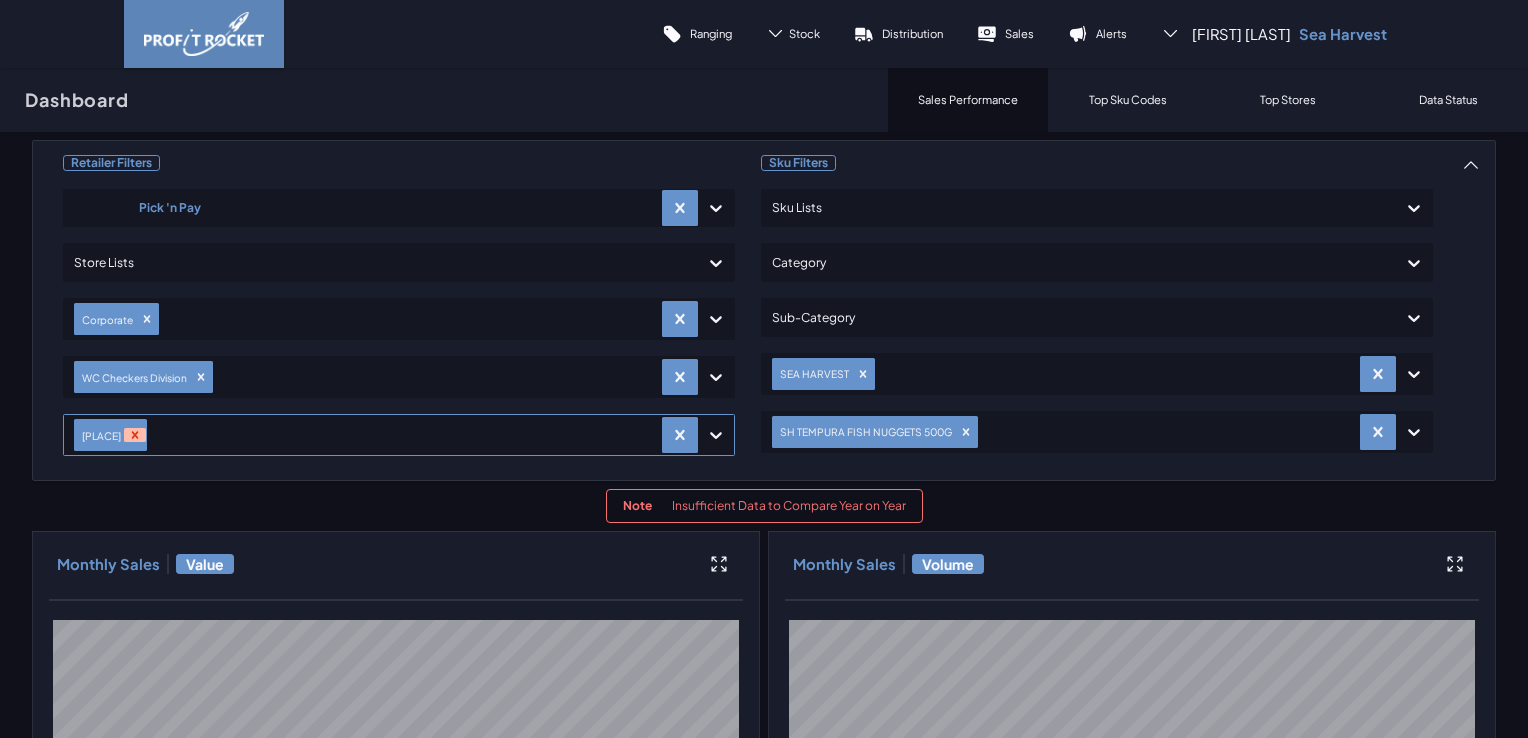 click 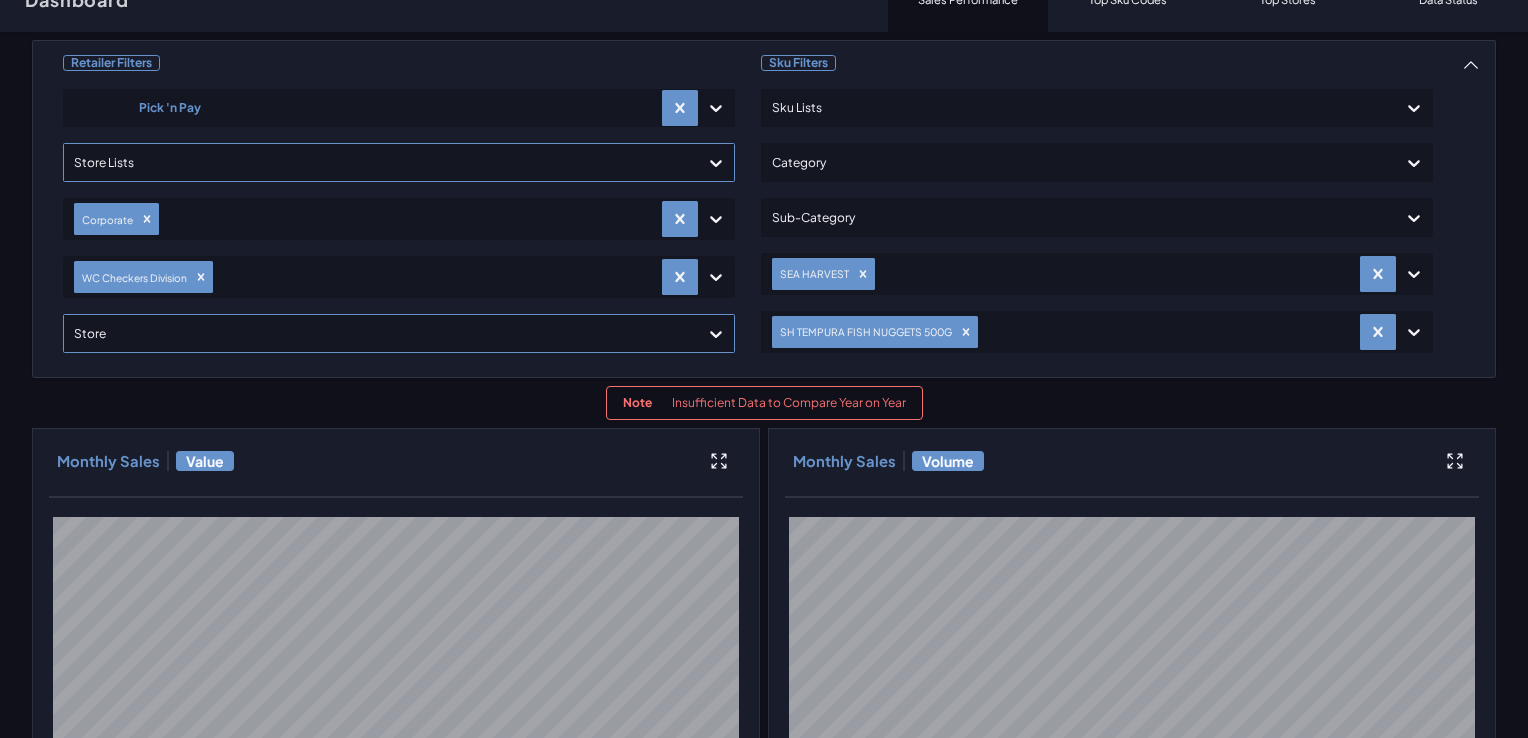 scroll, scrollTop: 0, scrollLeft: 0, axis: both 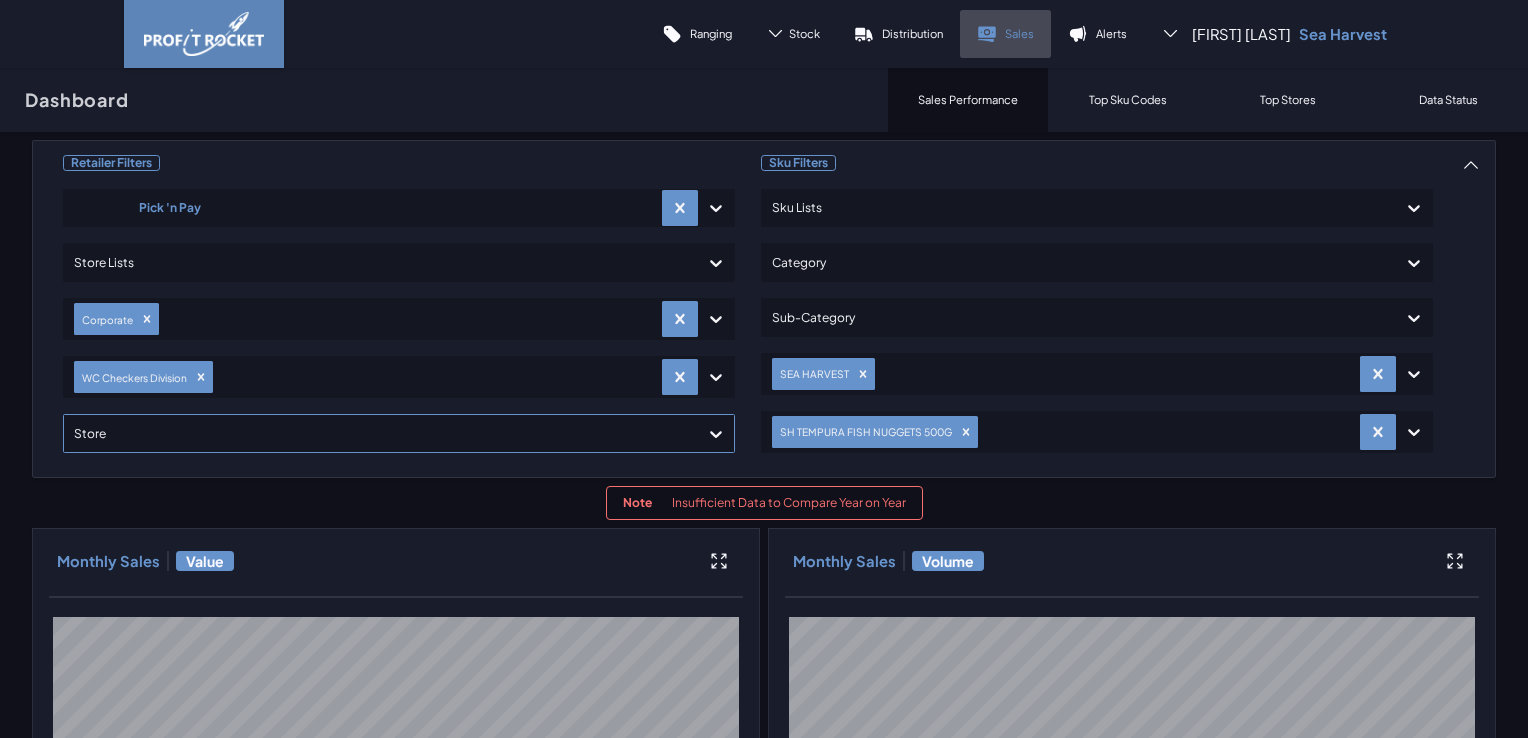 click on "Sales" at bounding box center [1019, 33] 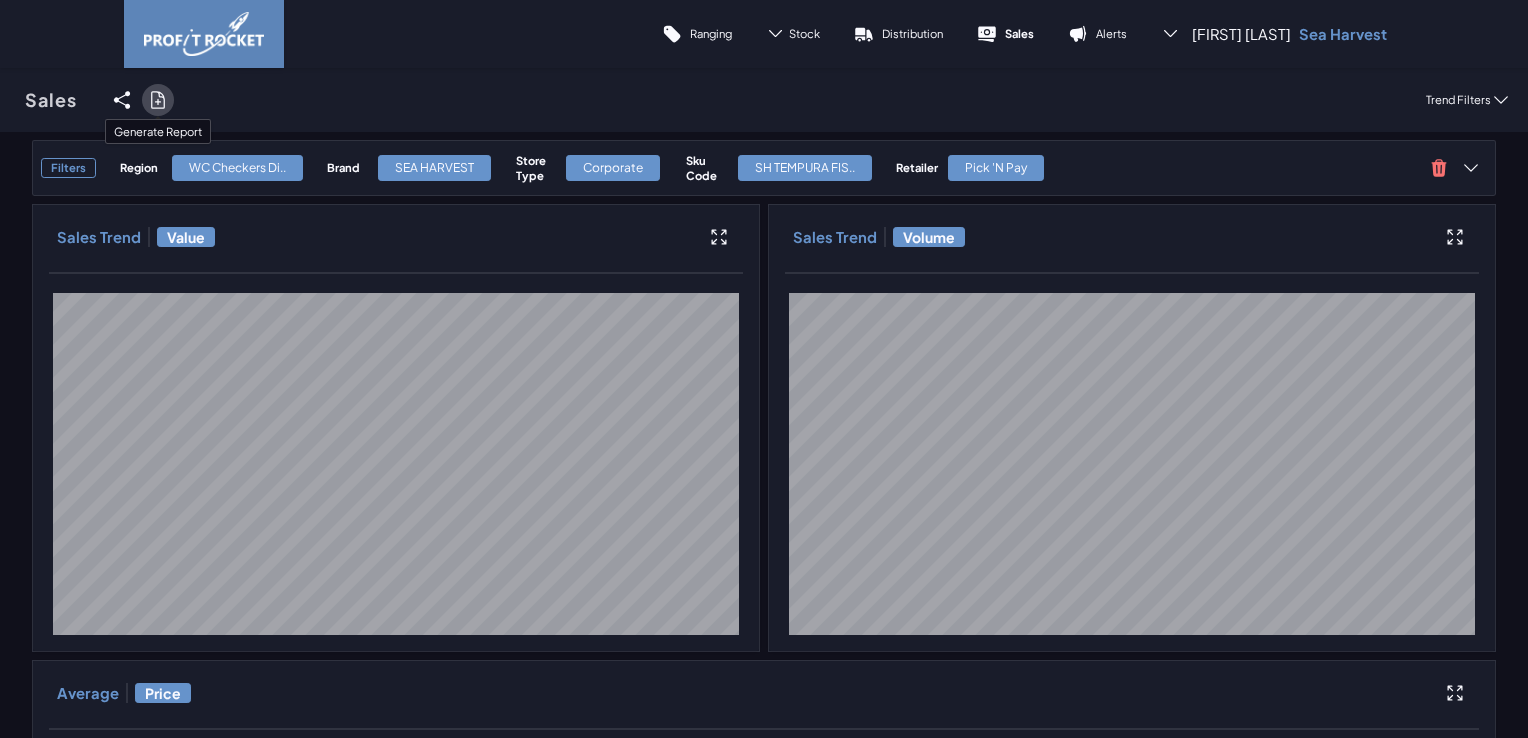click 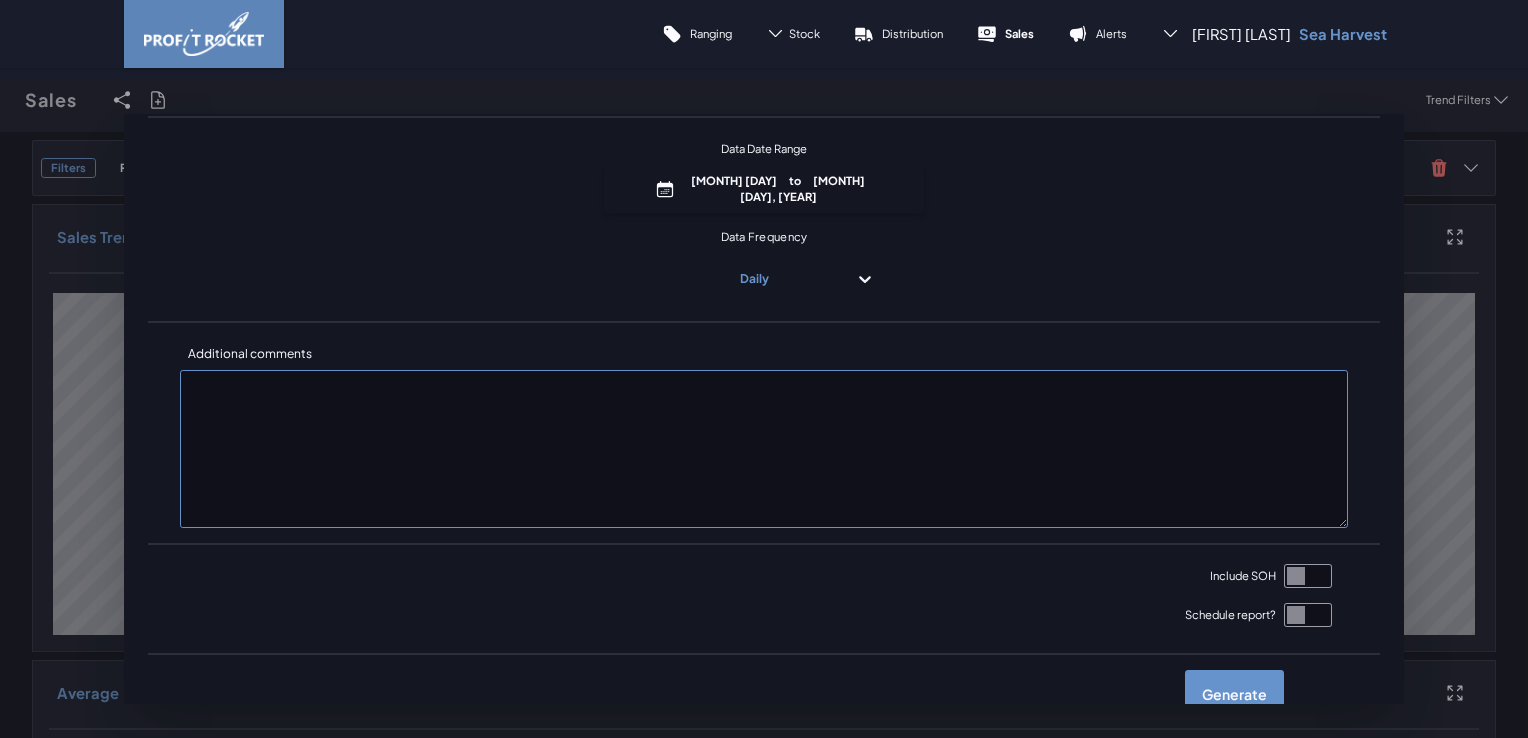 scroll, scrollTop: 241, scrollLeft: 0, axis: vertical 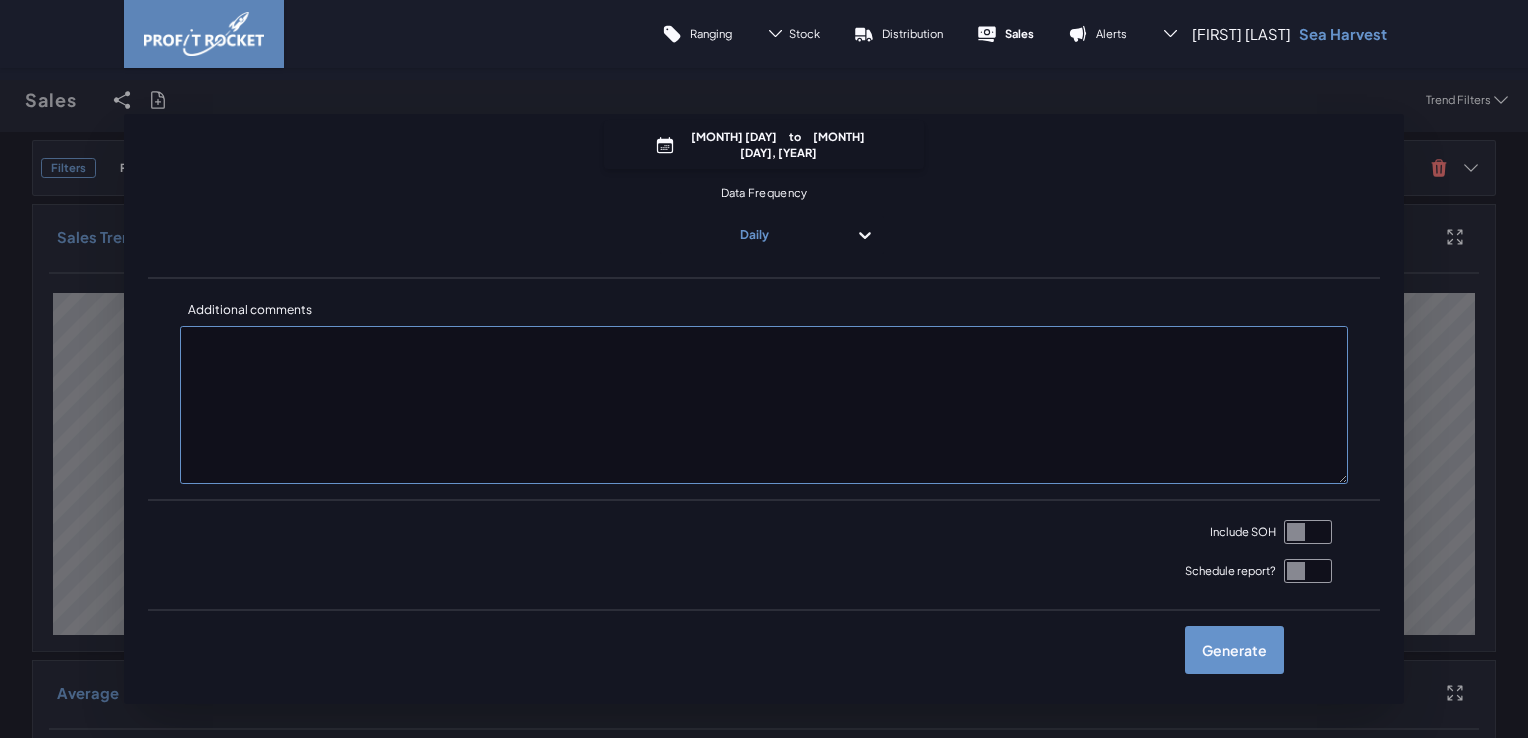 drag, startPoint x: 1295, startPoint y: 522, endPoint x: 1290, endPoint y: 534, distance: 13 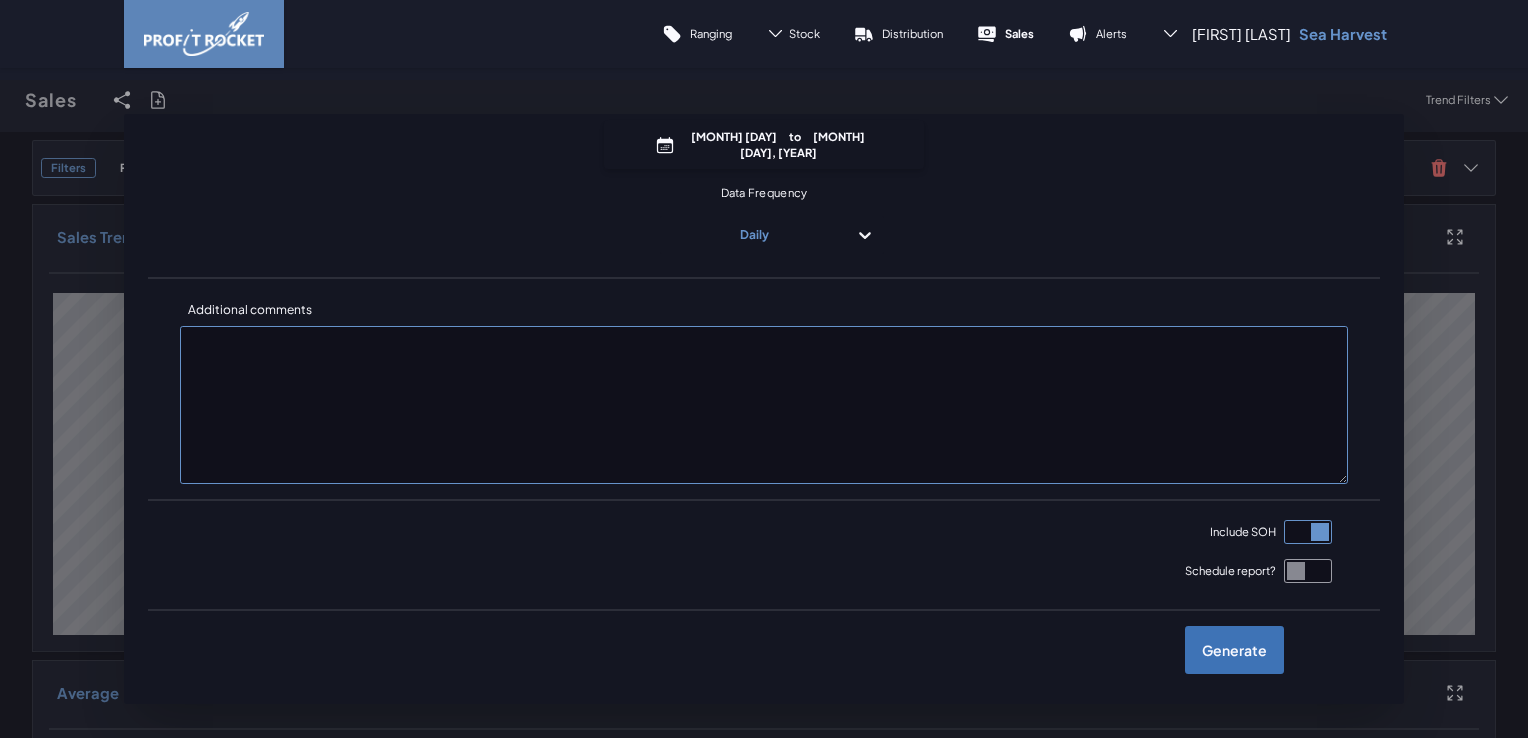click on "Generate" at bounding box center [1234, 650] 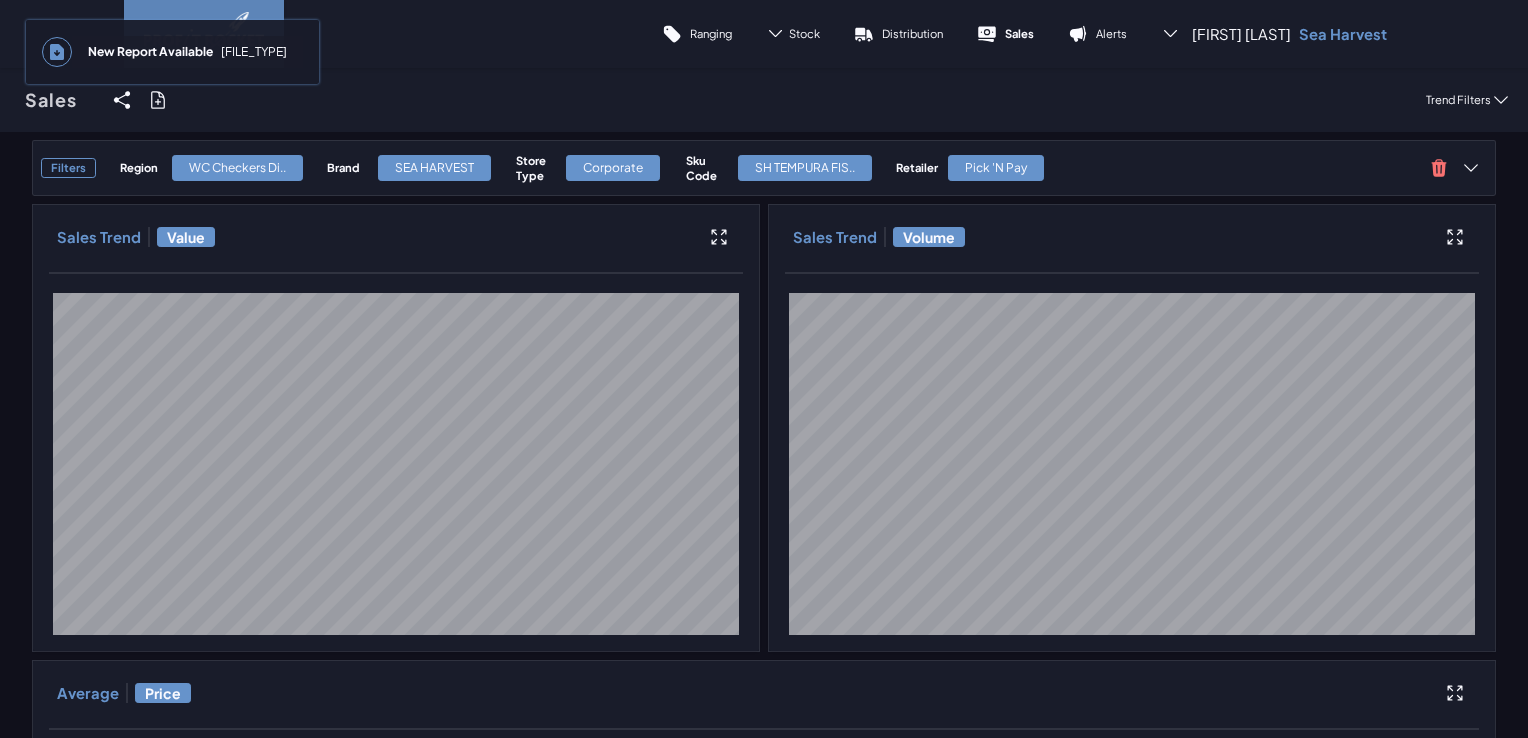 click on "New Report Available Daily Sales Extract - Pick 'n Pay - 4 Aug 2025.xlsx" at bounding box center (187, 52) 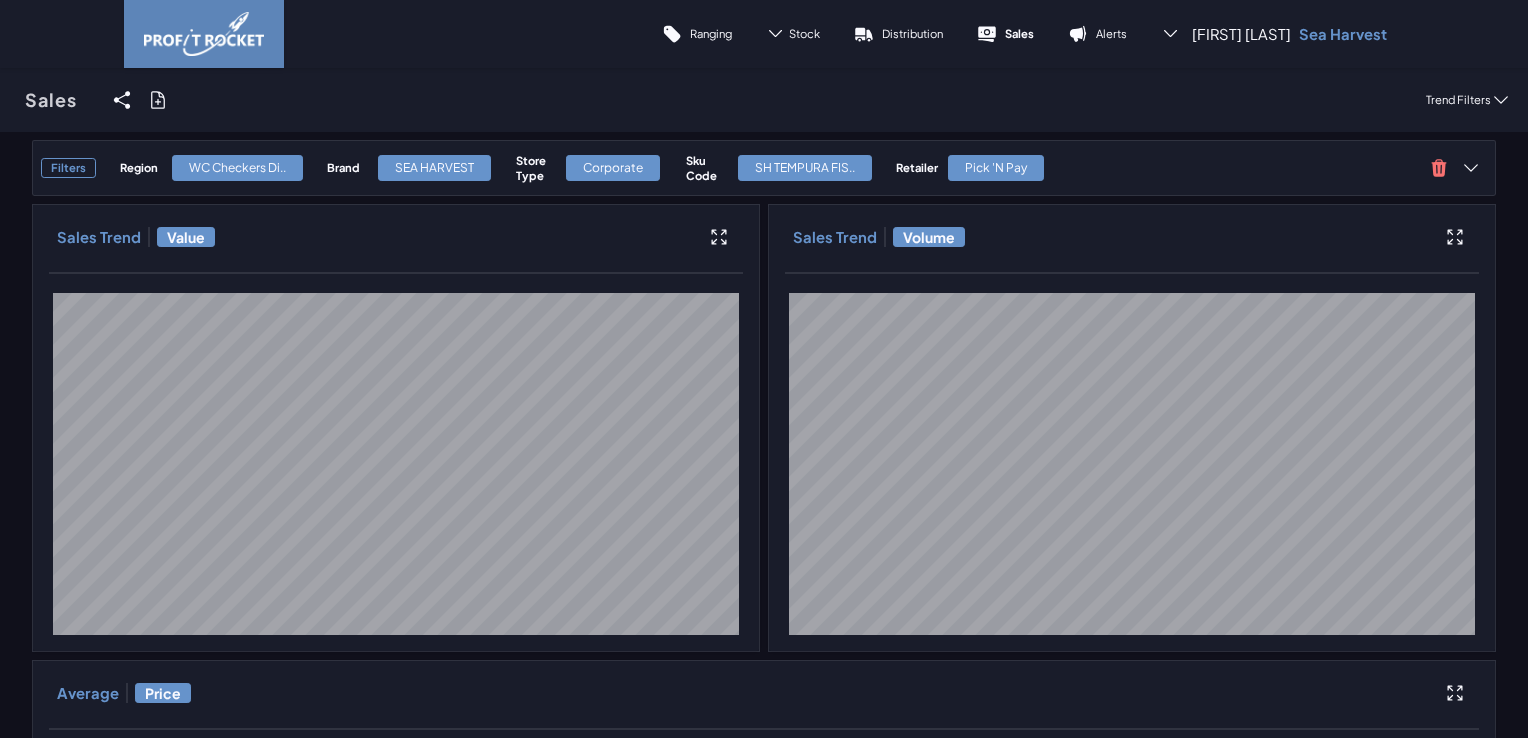 click on "Sales Share View We'll email you as well as your recipients a link to the view you're looking at. Filters Region WC Checkers Di.. Brand SEA HARVEST Store Type Corporate Sku Code SH TEMPURA FIS.. Retailer Pick 'n Pay Recipients Myself Additional comments Share Generate Report Default file format is .xlsx , larger extracts will be exported as csv Filters Region WC Checkers Di.. Brand SEA HARVEST Store Type Corporate Sku Code SH TEMPURA FIS.. Retailer Pick 'n Pay Data Date Range [DATE] to [DATE] Data Frequency Daily Additional comments Include SOH Schedule report? Generate Frequency Daily Compare Retailers Graph Type Lines Trend Timeline [DATE] to [DATE] Trend Filters" at bounding box center (764, 100) 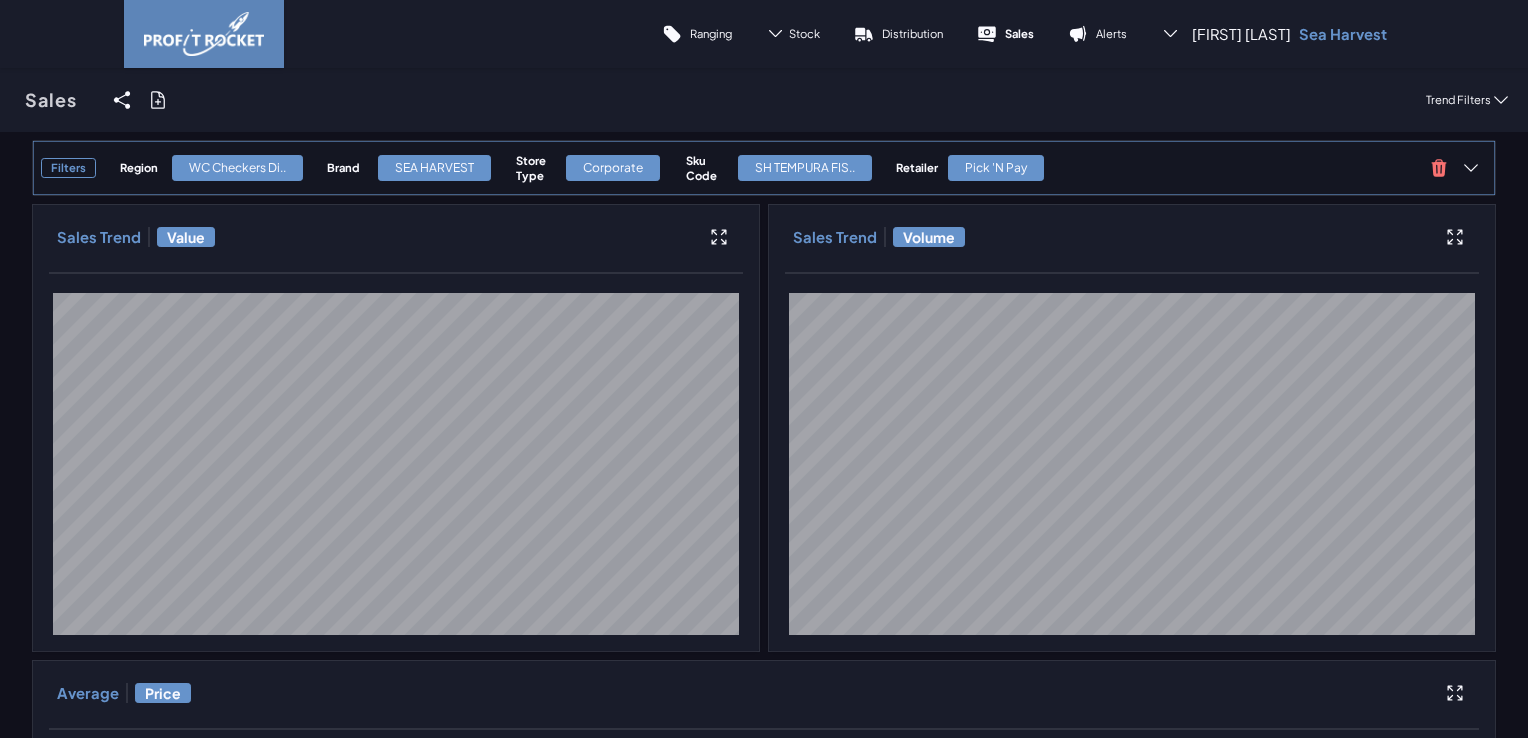 click on "SEA HARVEST" at bounding box center [442, 168] 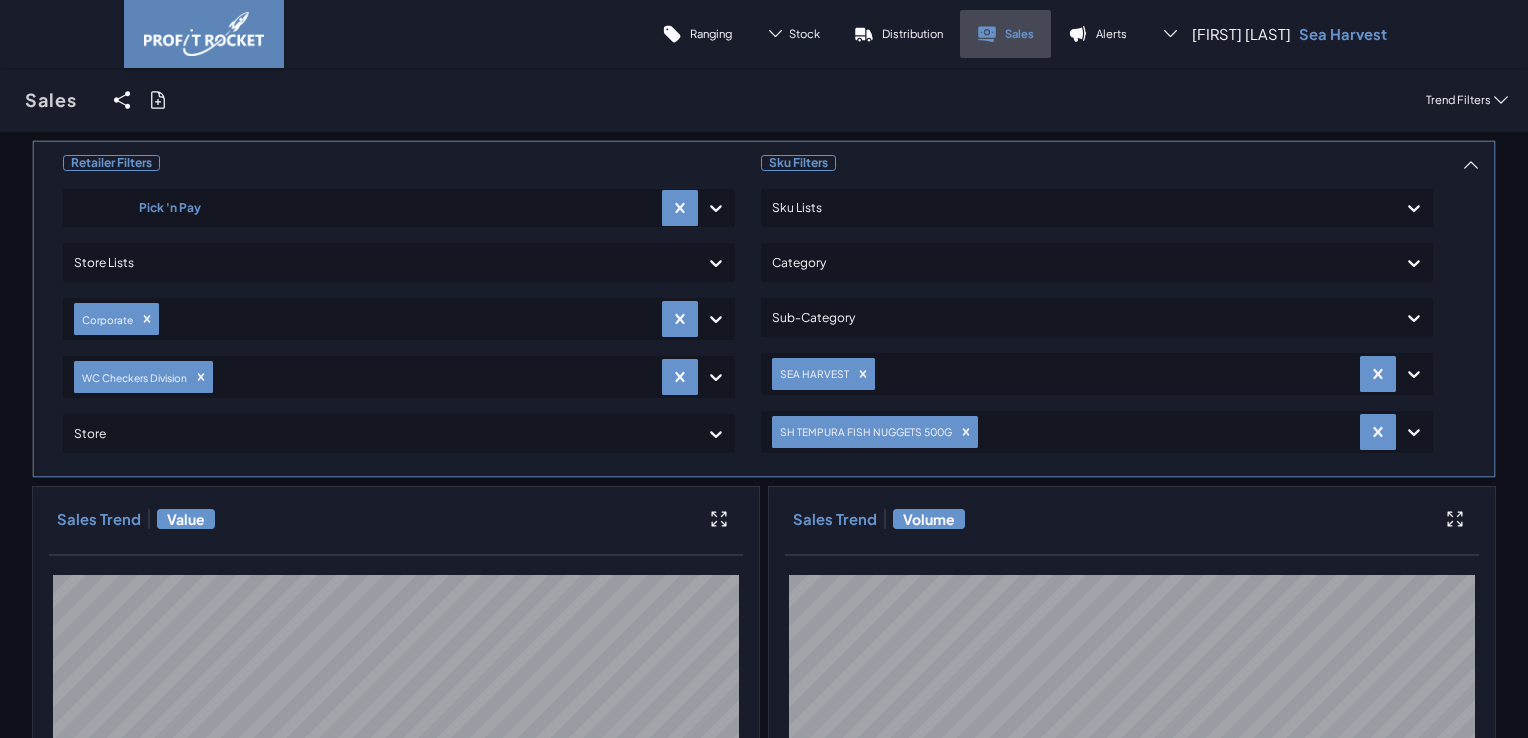click on "Sales" at bounding box center (1019, 33) 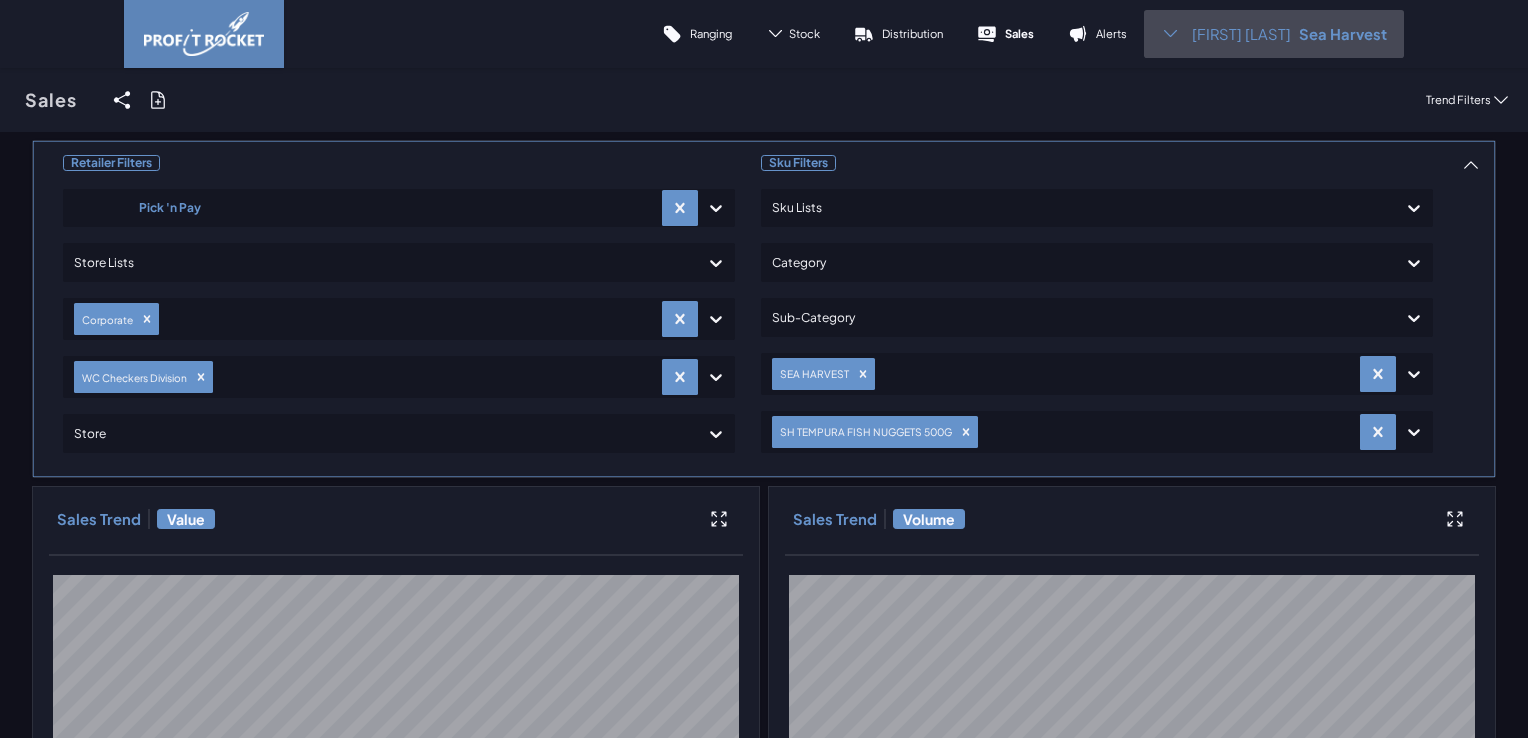 click on "[FIRST] [LAST]" at bounding box center (1241, 34) 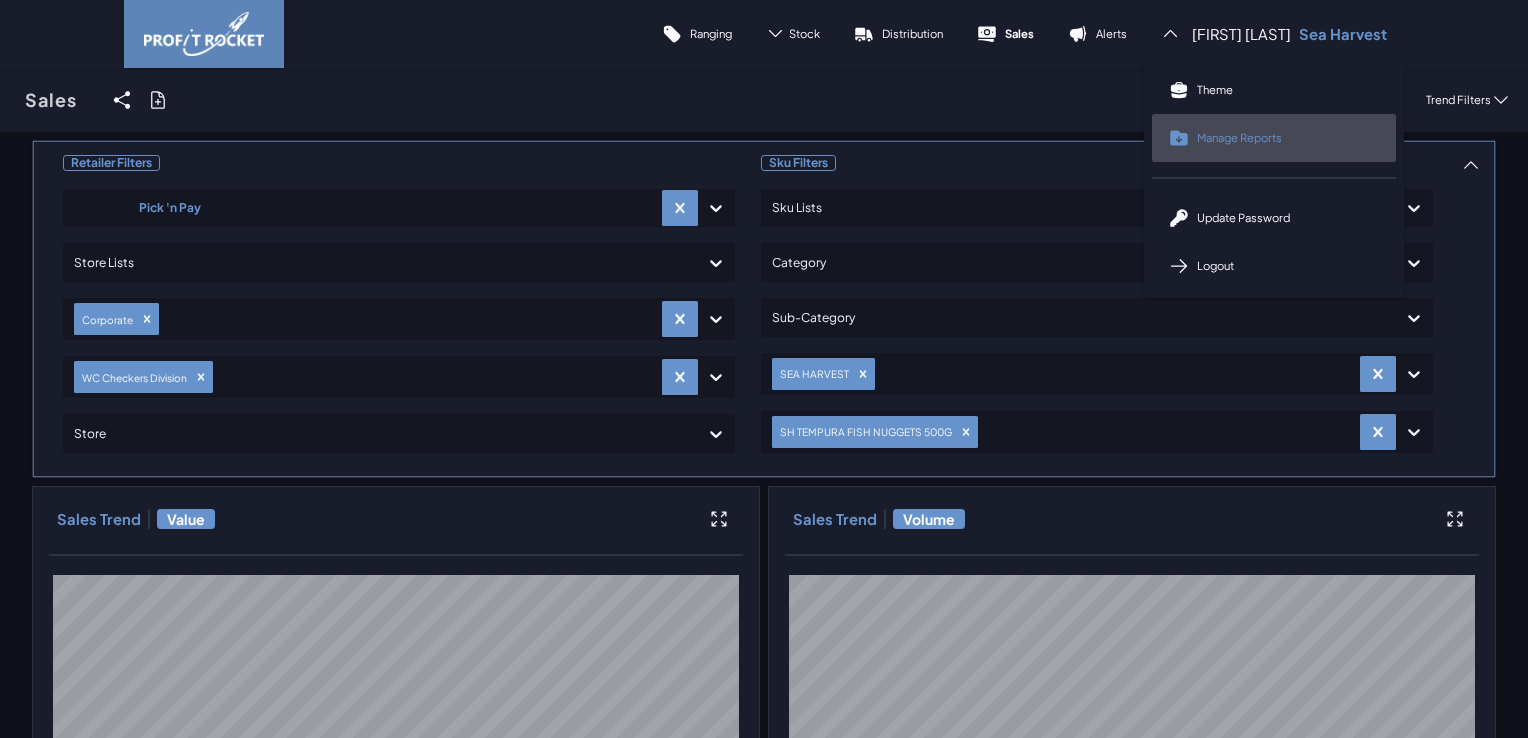 click on "Manage Reports" at bounding box center (1239, 137) 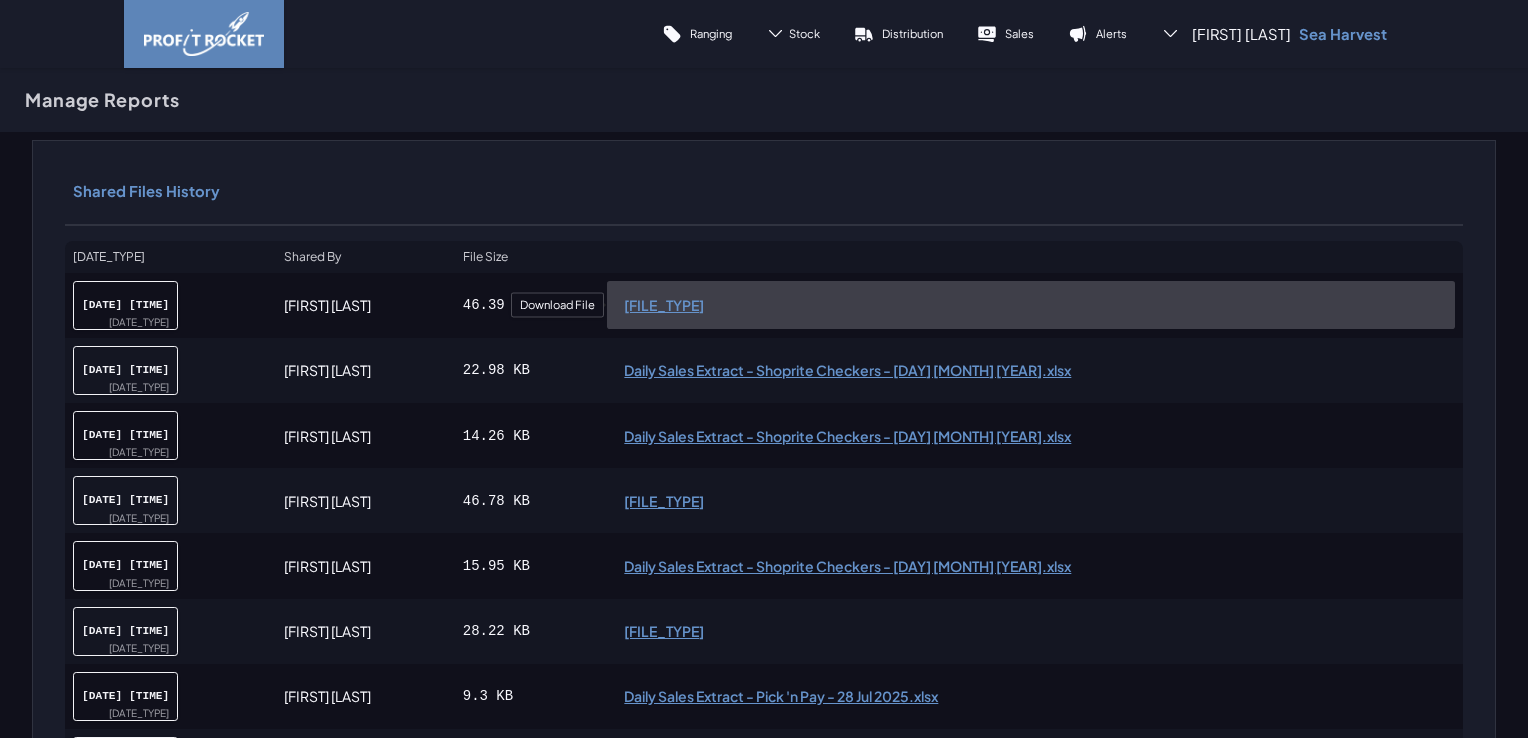 click on "[FILE_TYPE]" at bounding box center (1031, 305) 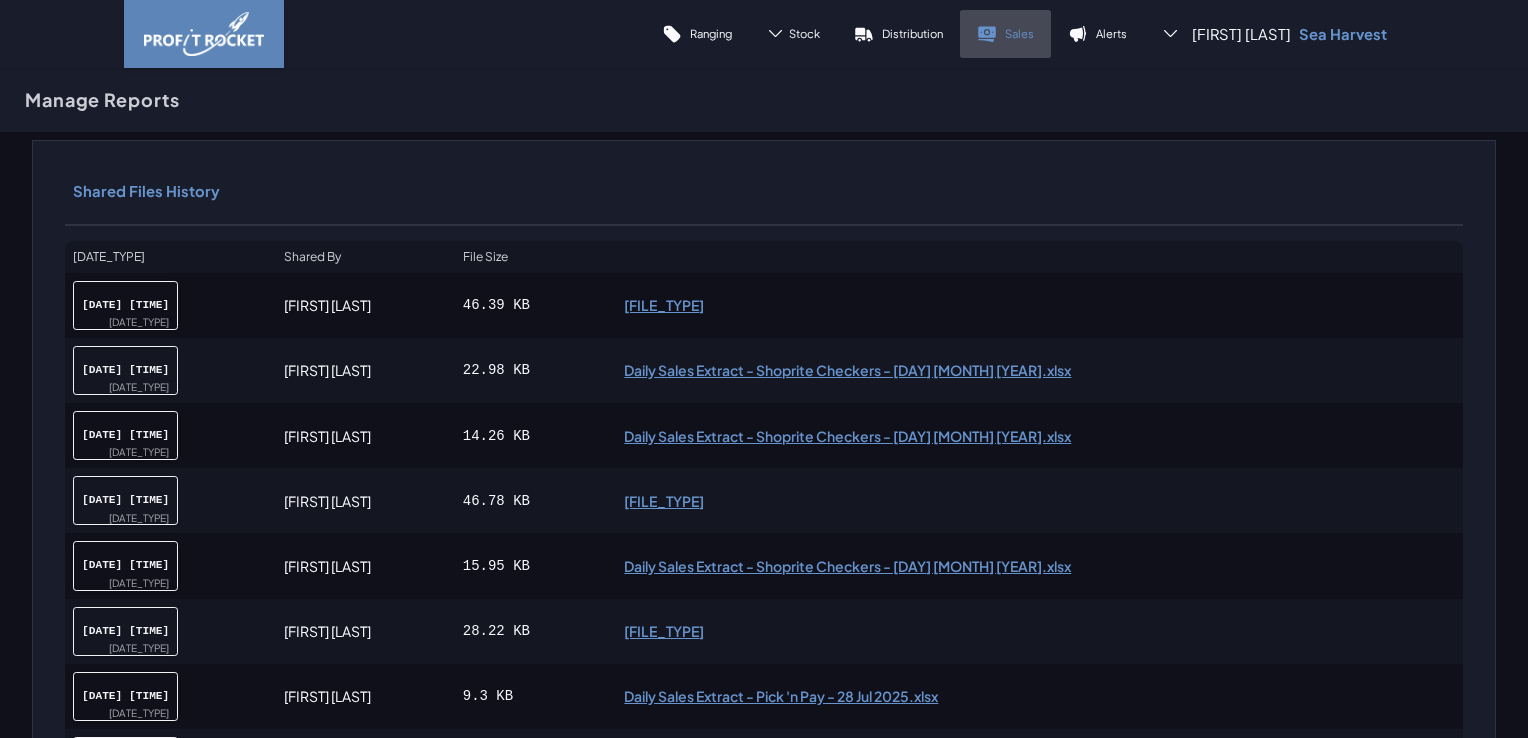 click on "Sales" at bounding box center [1019, 33] 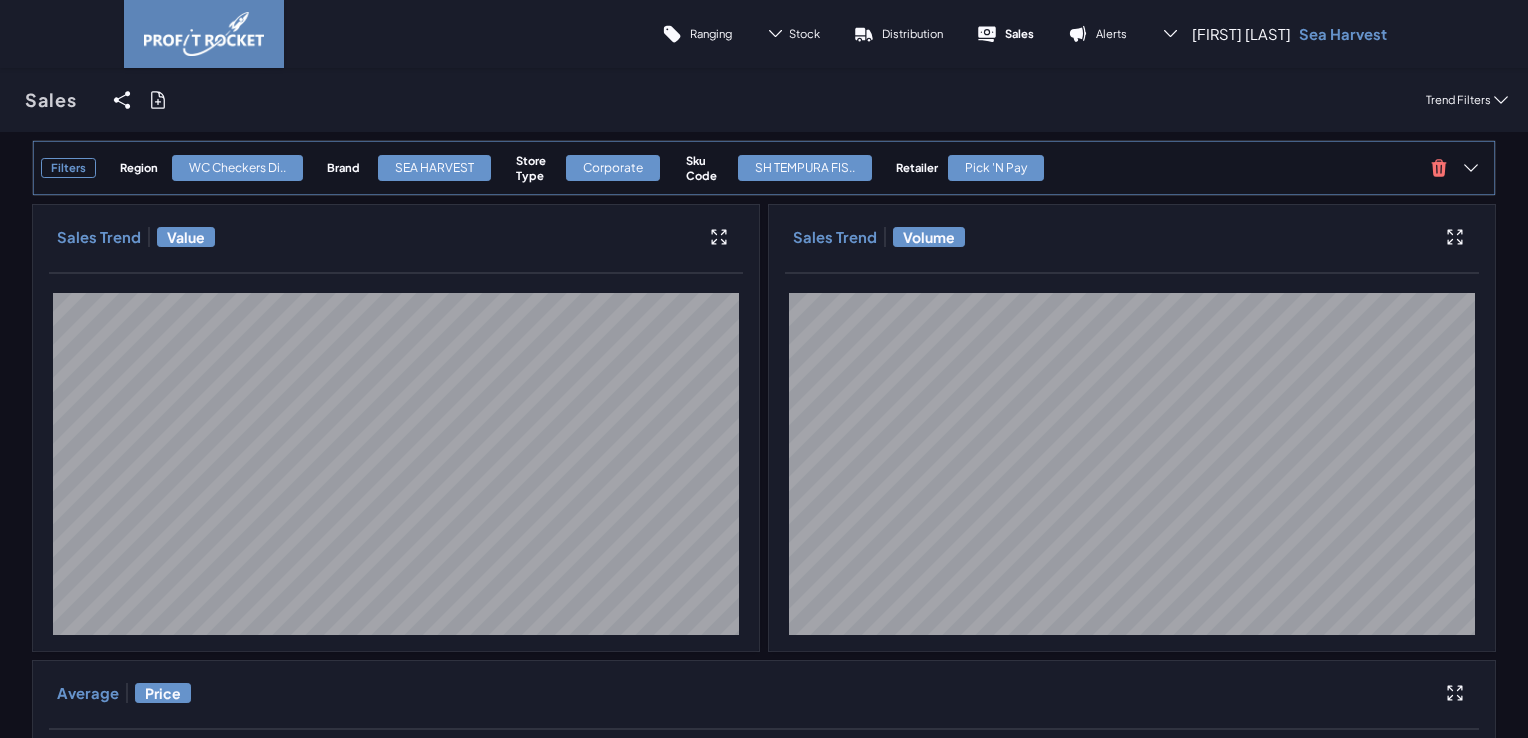 click on "SEA HARVEST" at bounding box center (434, 168) 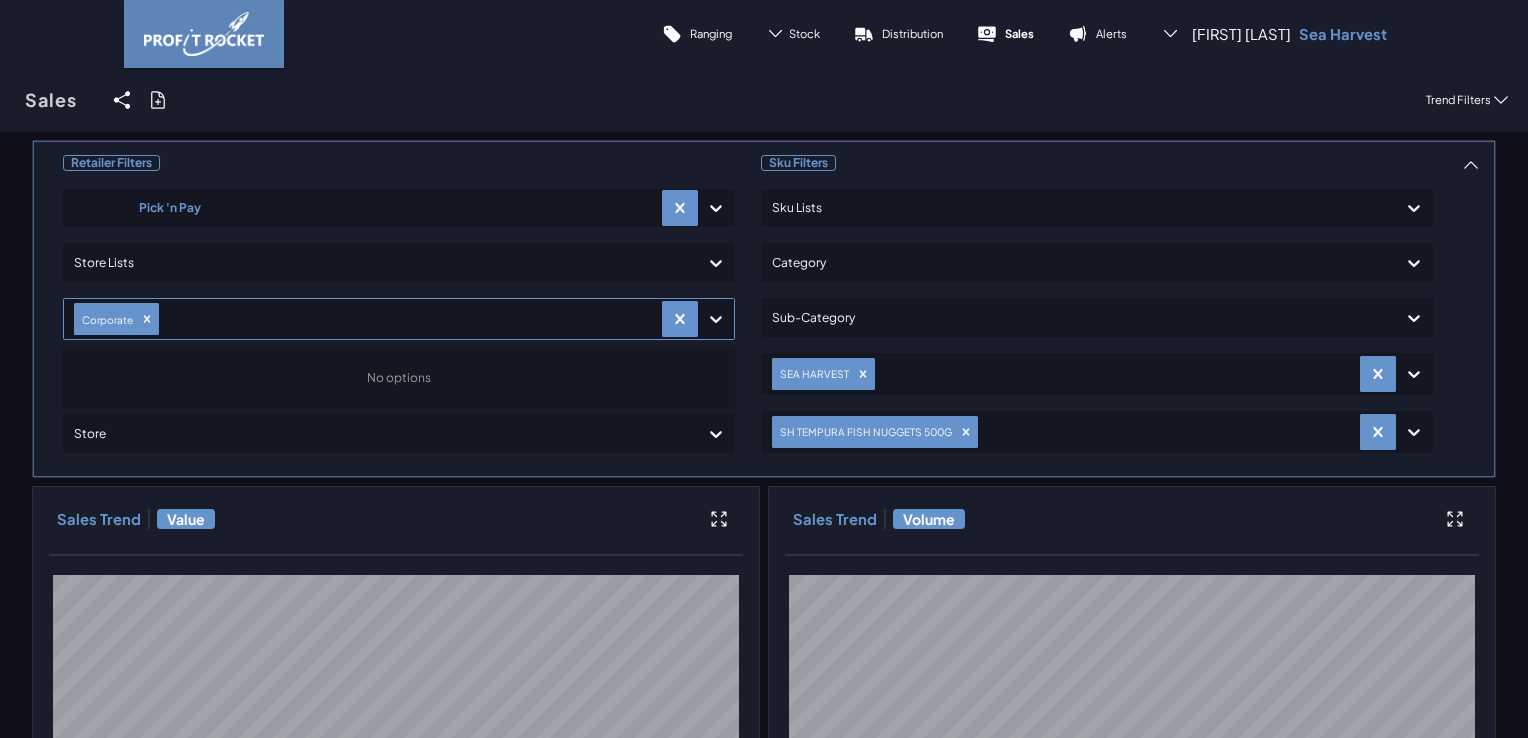 click at bounding box center [407, 319] 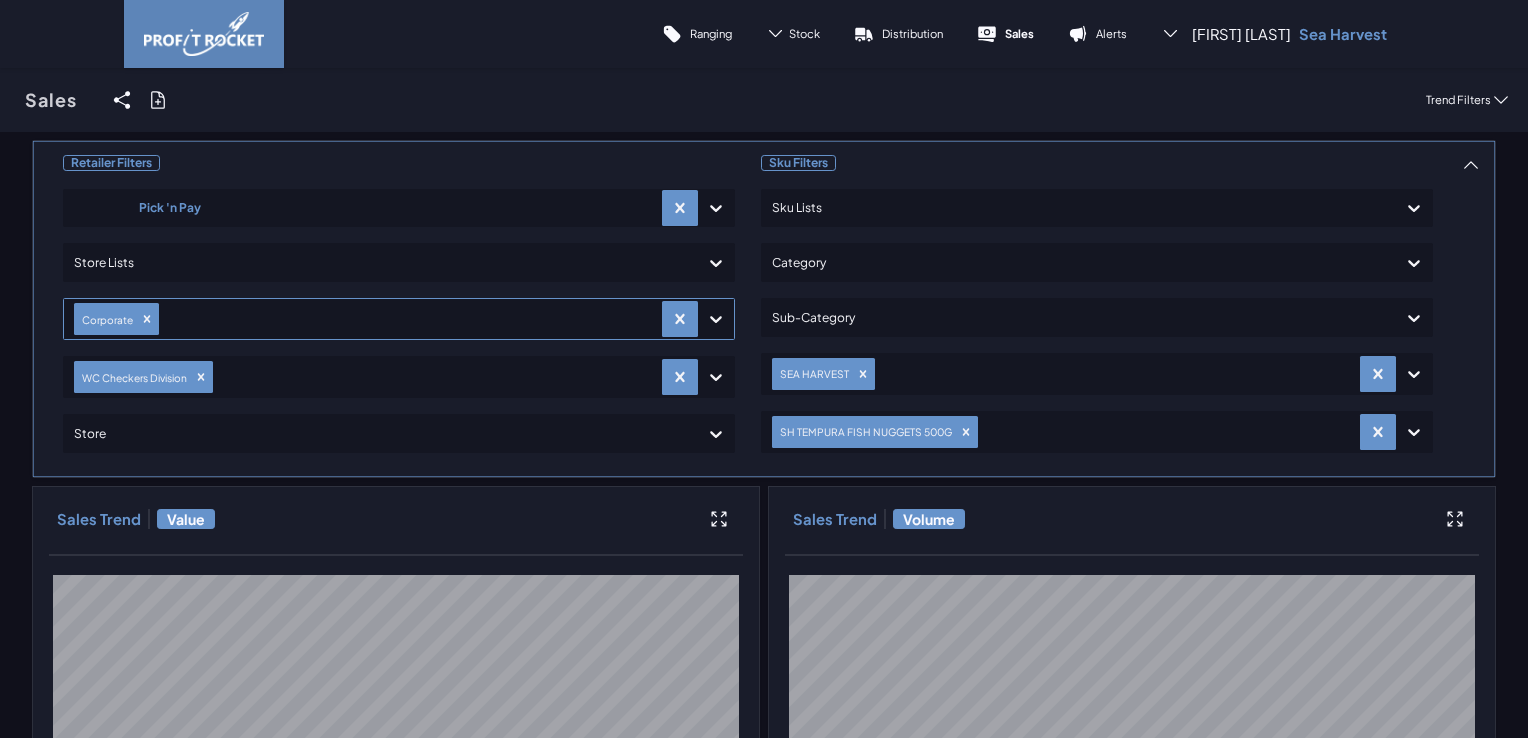 click at bounding box center (716, 319) 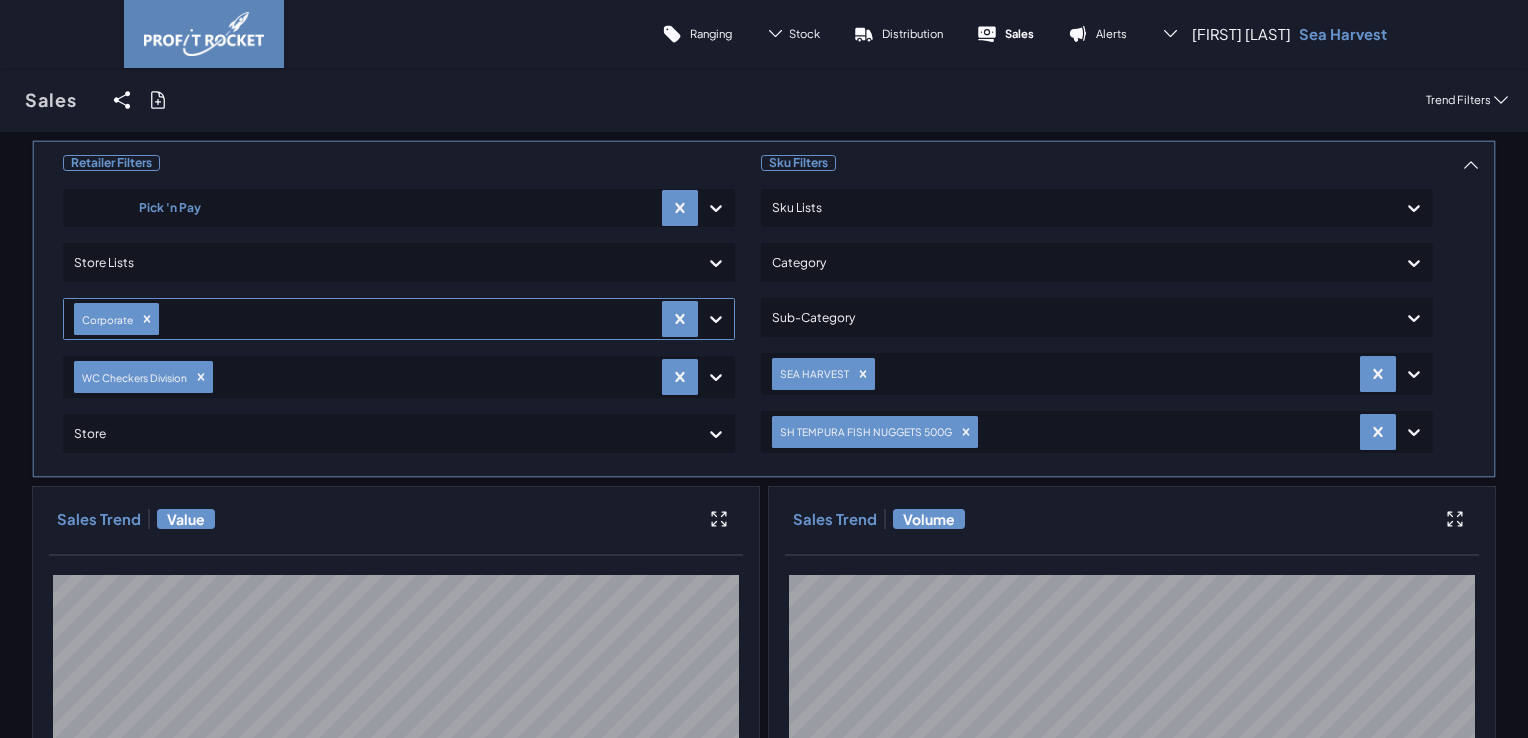 click on "Corporate" at bounding box center [399, 319] 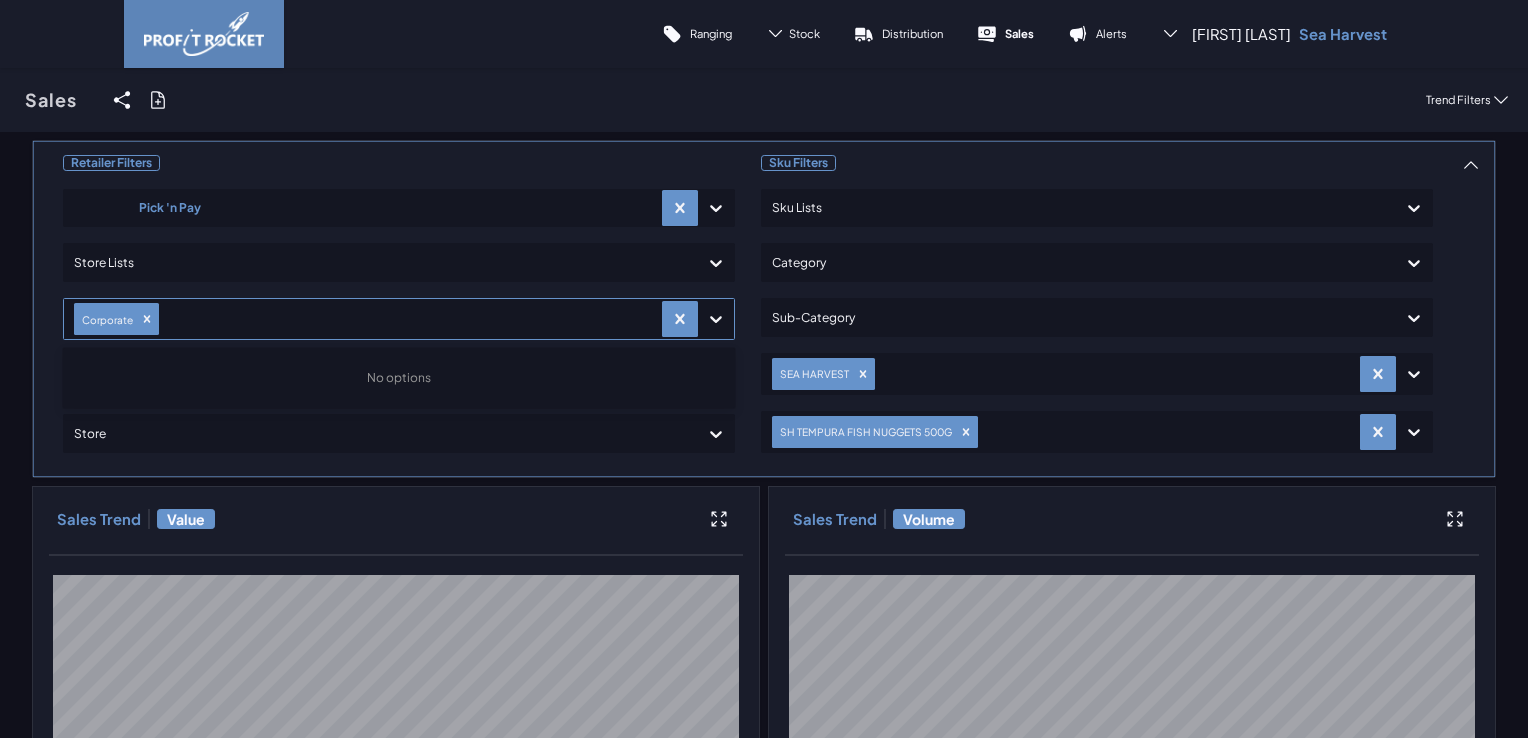 click 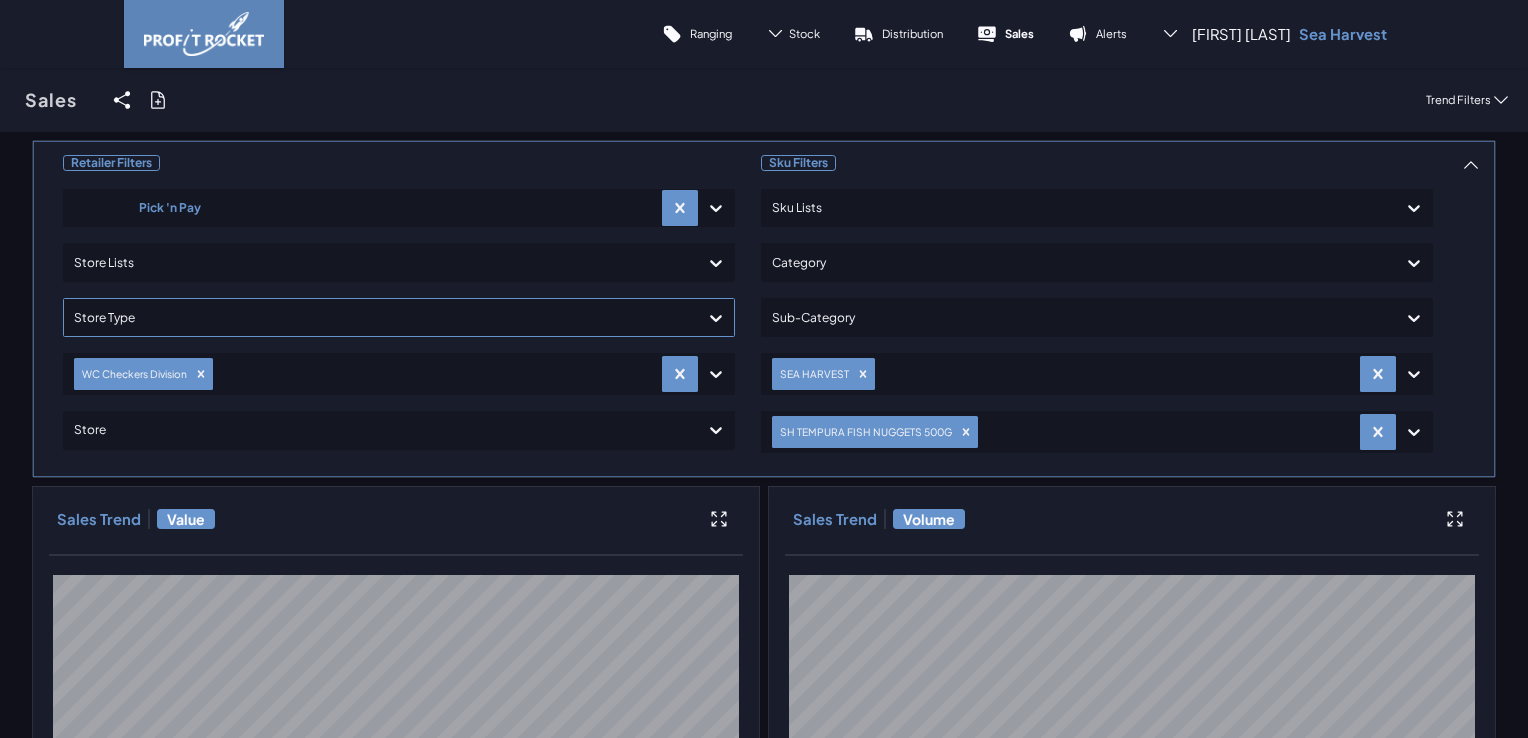 click 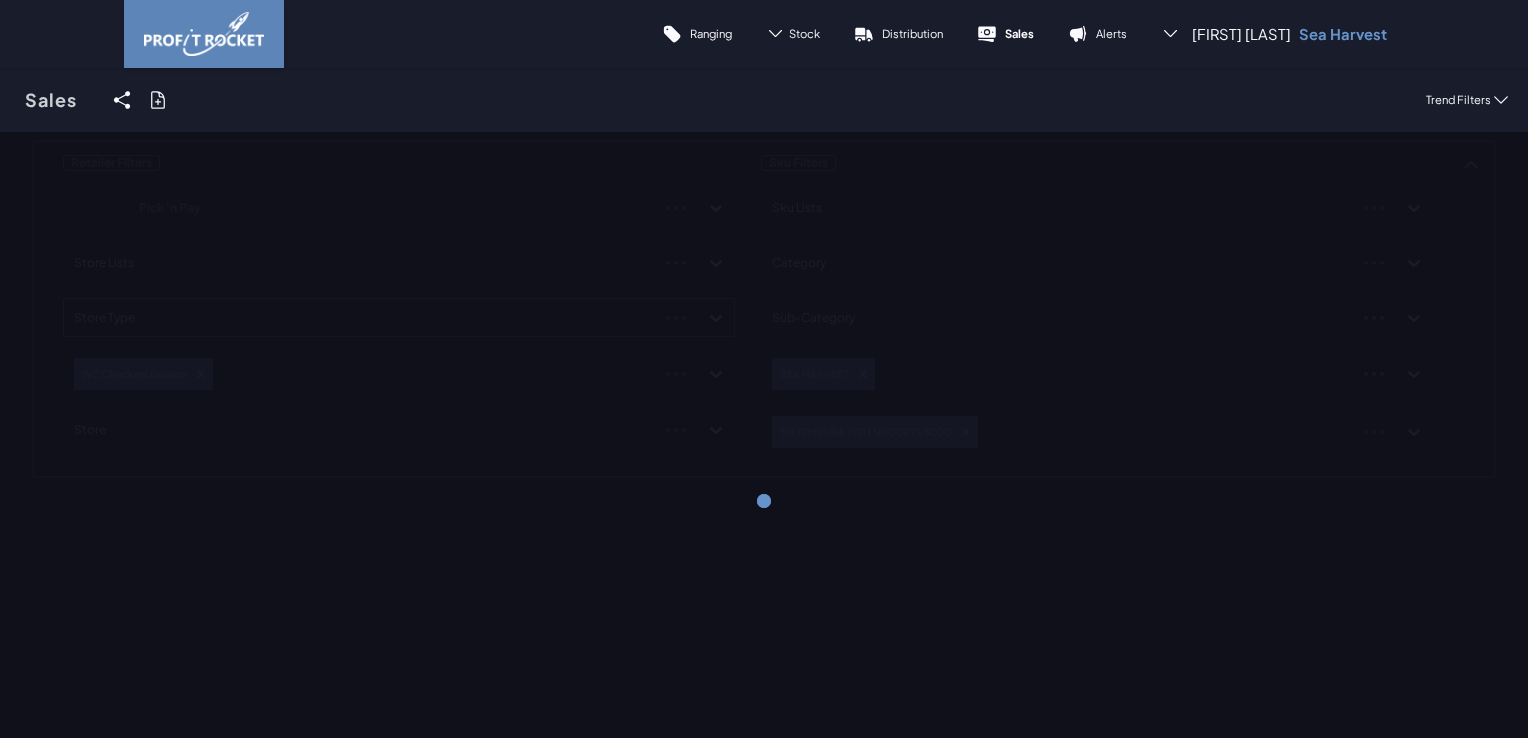click on "Retailer Filters Pick 'n Pay Store Lists Store Type WC Checkers Division Store Sku Filters Sku Lists Category Sub-Category SEA HARVEST SH TEMPURA FISH NUGGETS 500G" at bounding box center (764, 309) 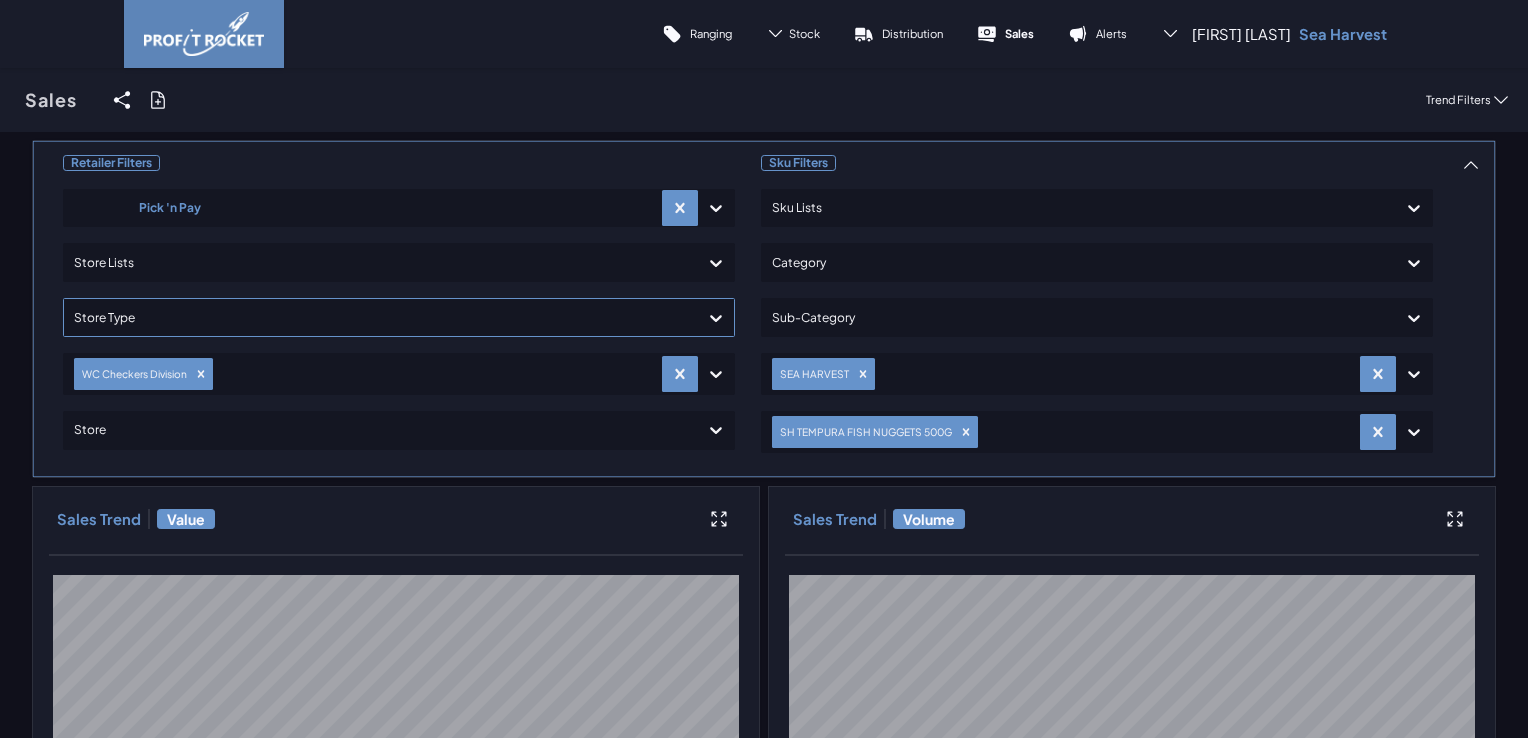 click 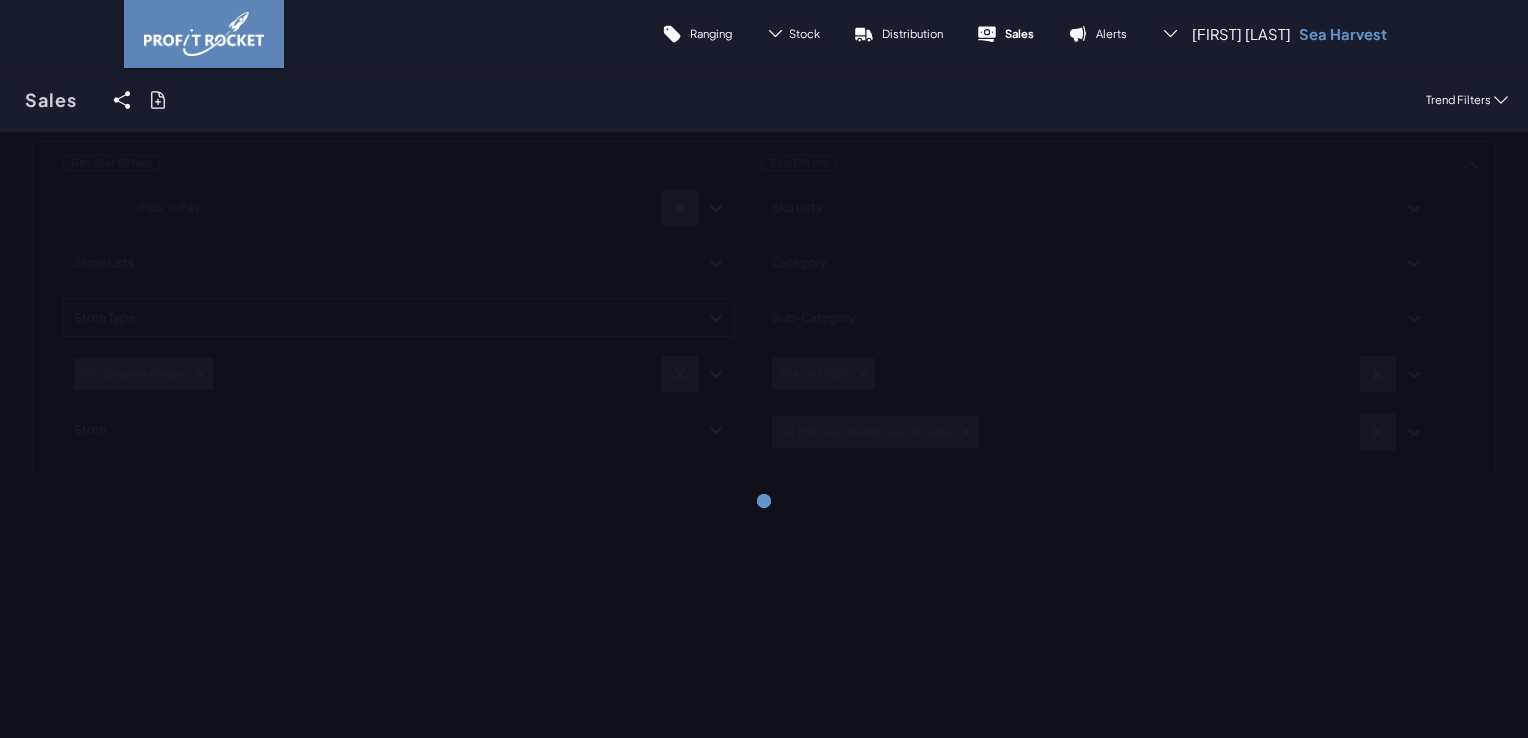 click on "Retailer Filters Pick 'n Pay Store Lists   Select is focused ,type to refine list, press Down to open the menu,  press left to focus selected values Store Type WC Checkers Division Store Sku Filters Sku Lists Category Sub-Category SEA HARVEST SH TEMPURA FISH NUGGETS 500G" at bounding box center [764, 309] 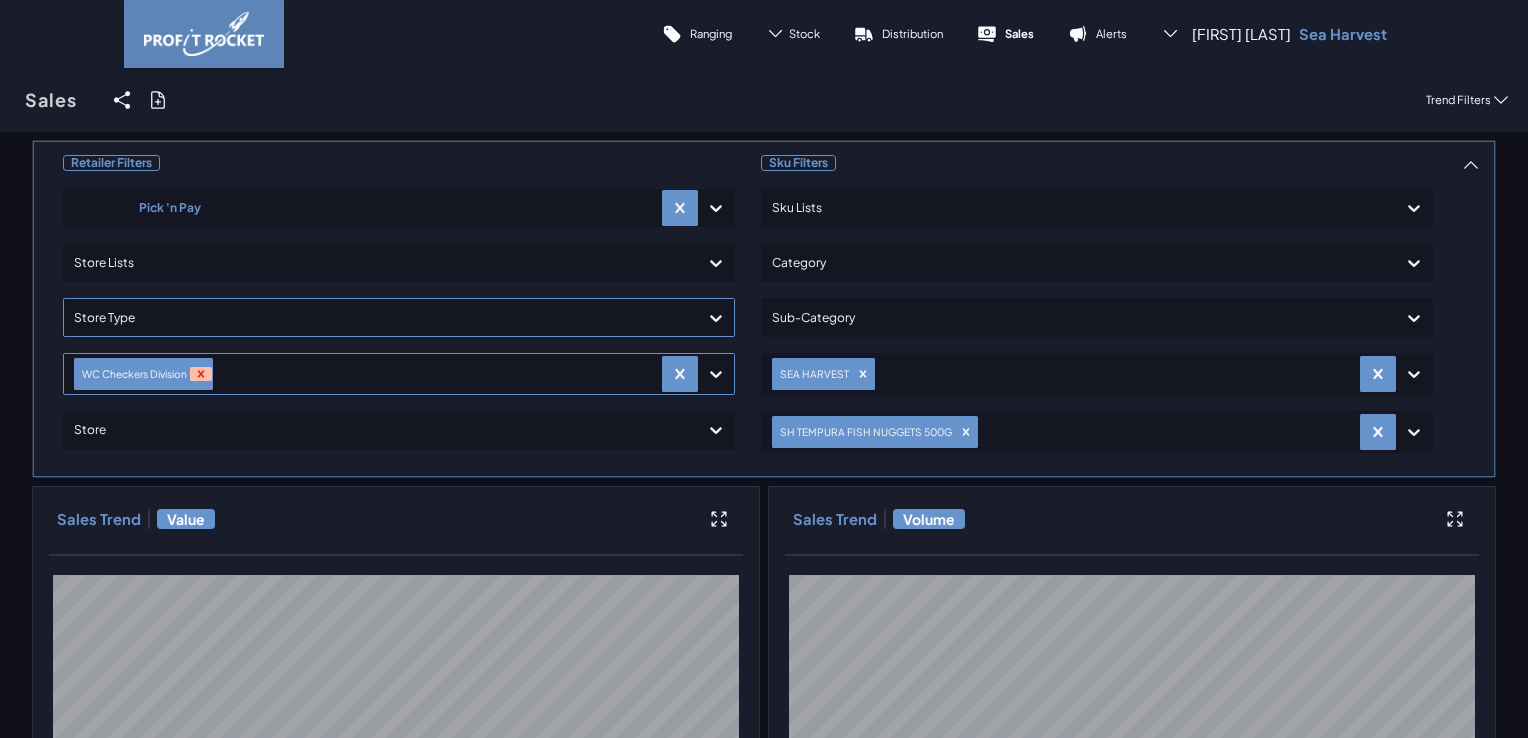 click 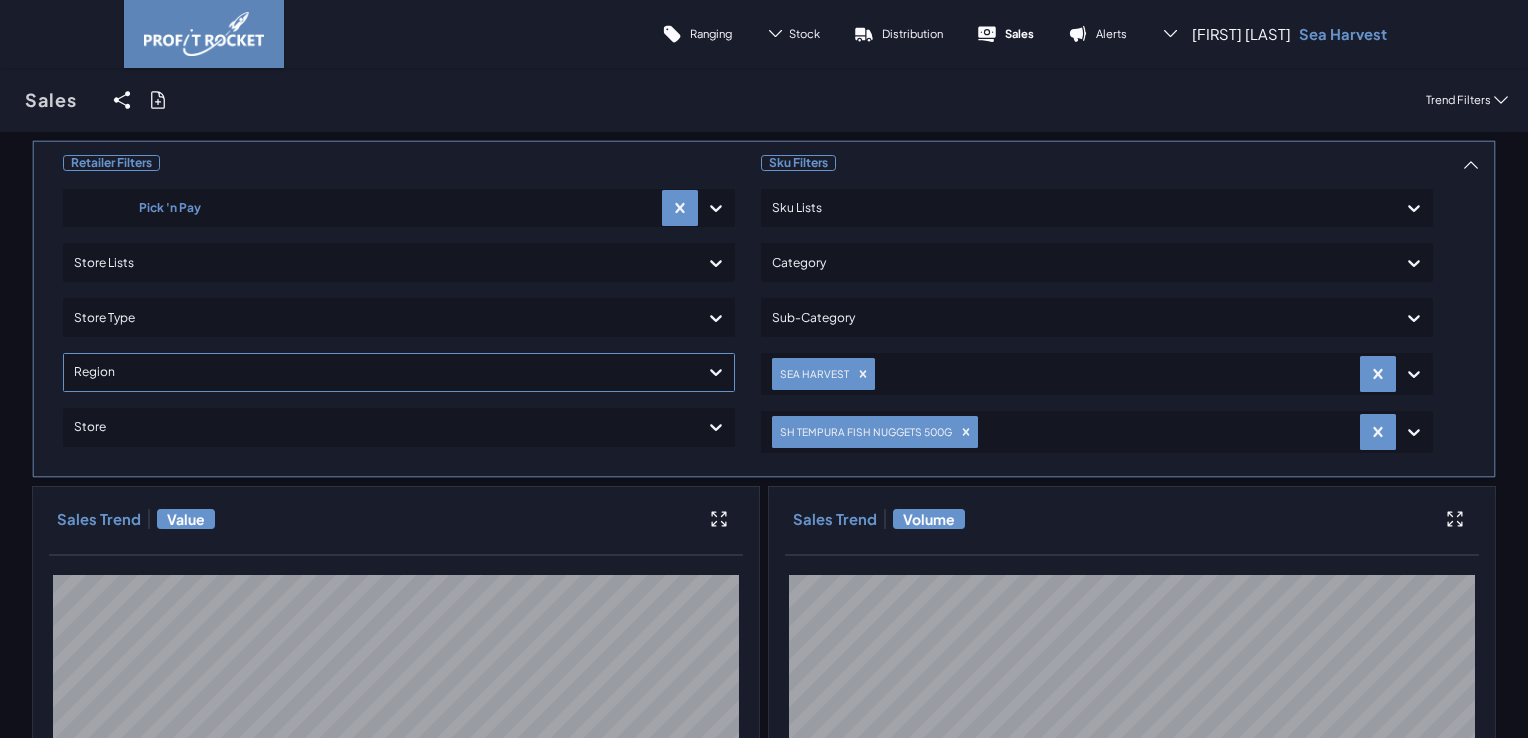 click at bounding box center [381, 372] 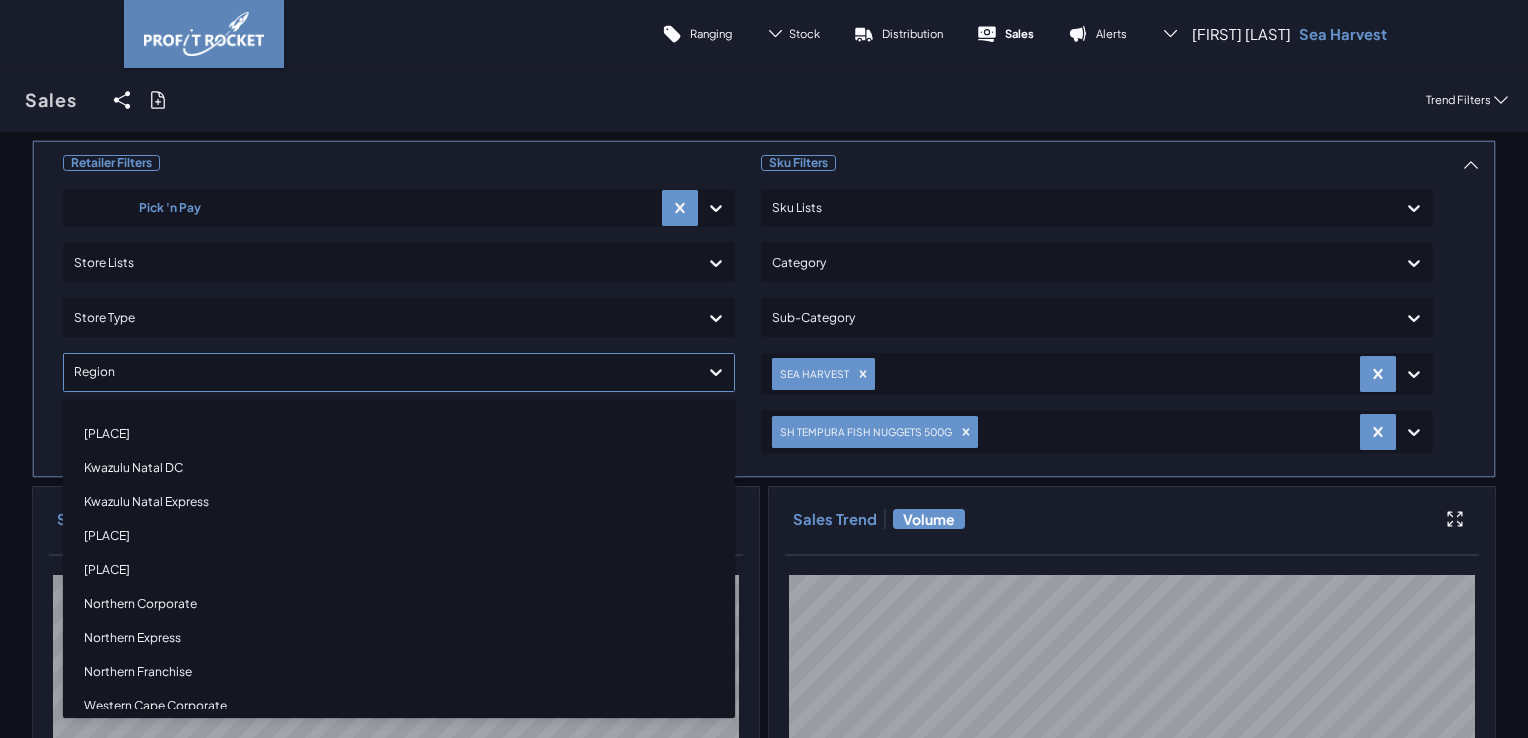 scroll, scrollTop: 400, scrollLeft: 0, axis: vertical 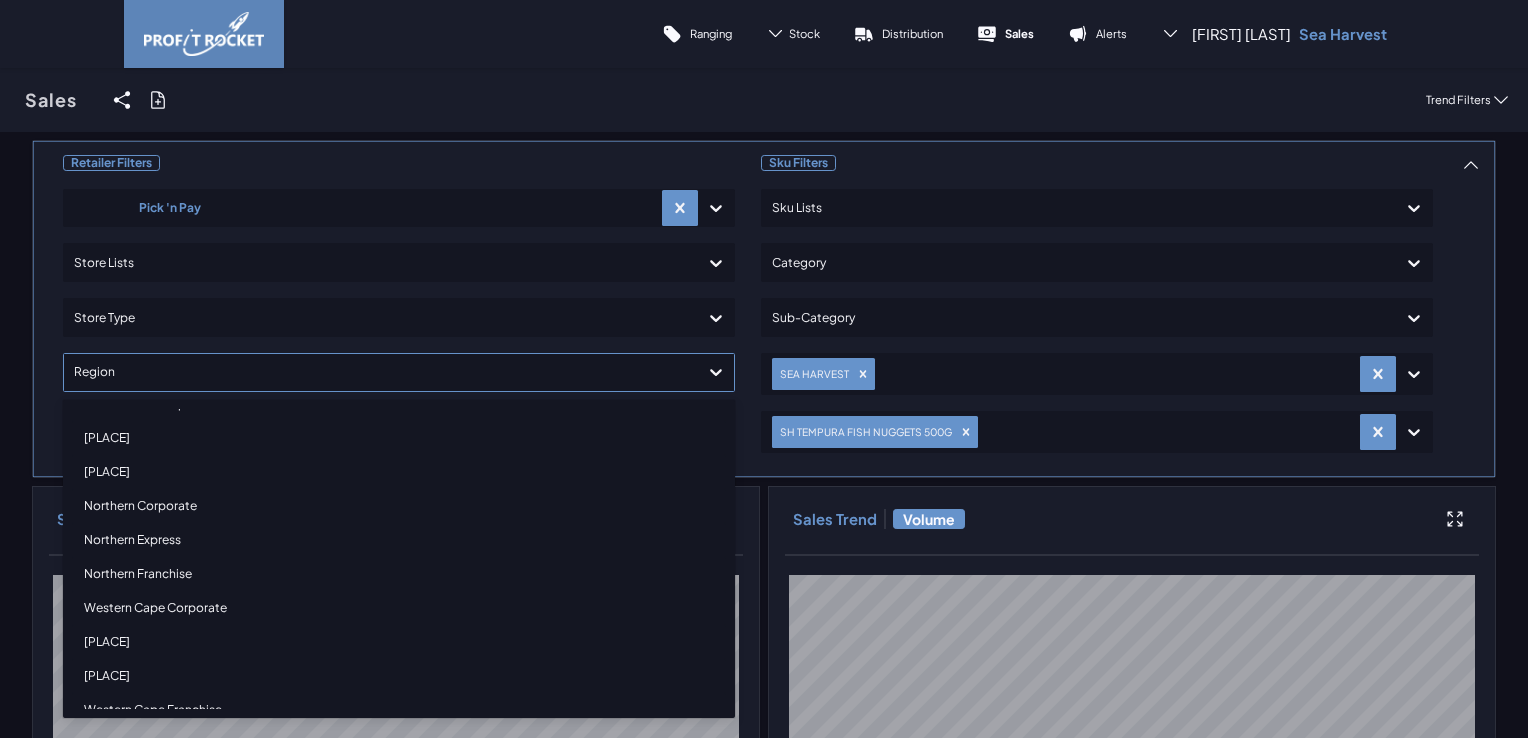 click on "Western Cape Corporate" at bounding box center [399, 608] 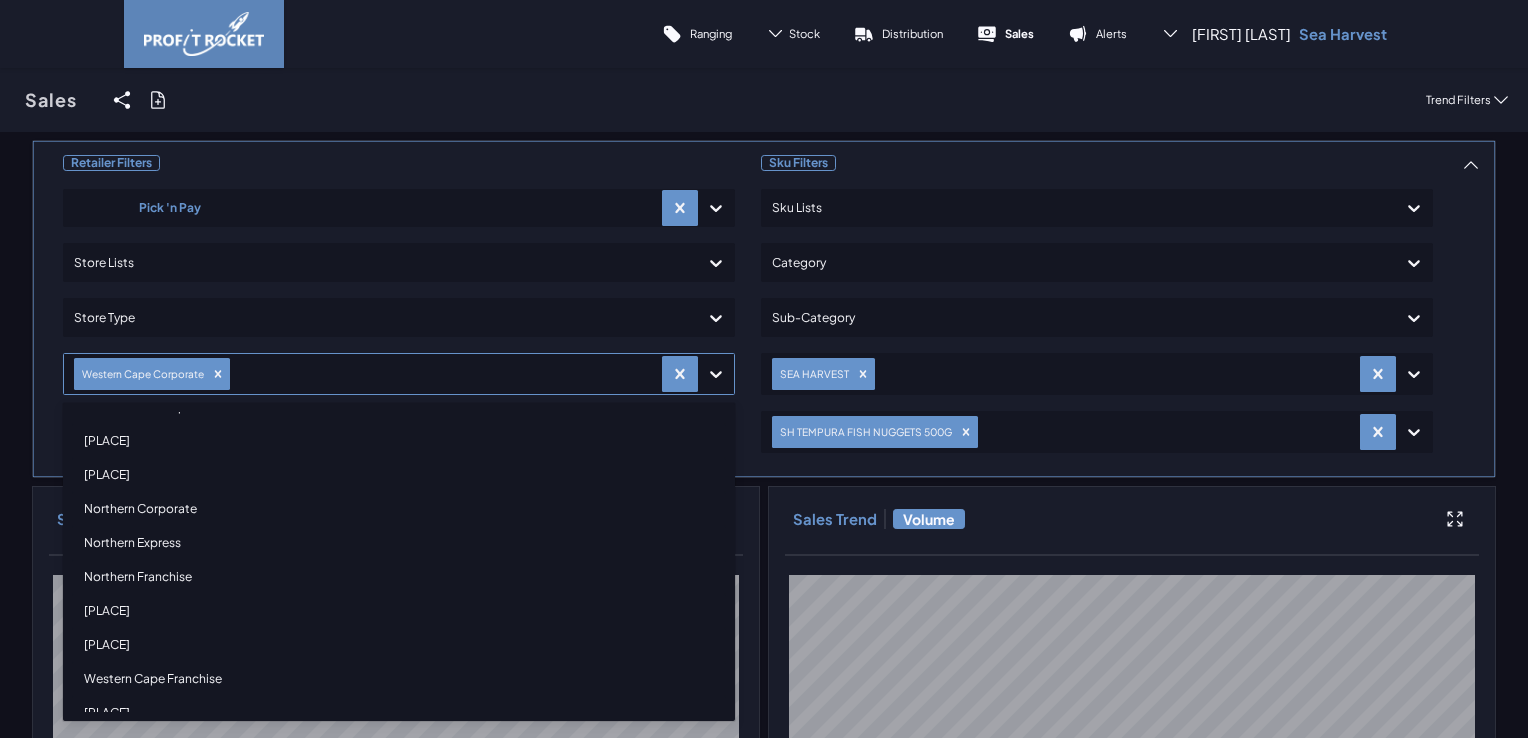 scroll, scrollTop: 422, scrollLeft: 0, axis: vertical 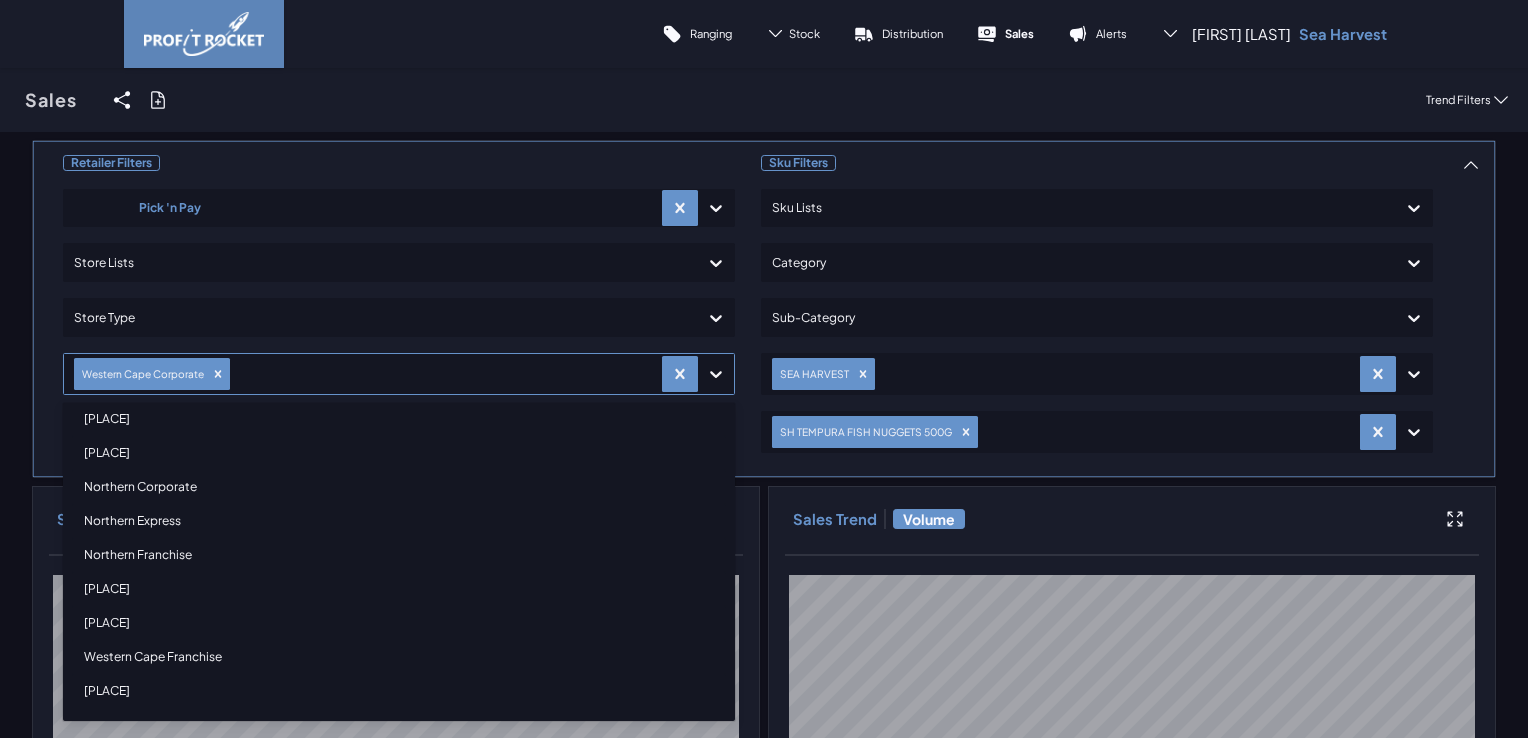 click on "Western Cape Franchise" at bounding box center (399, 657) 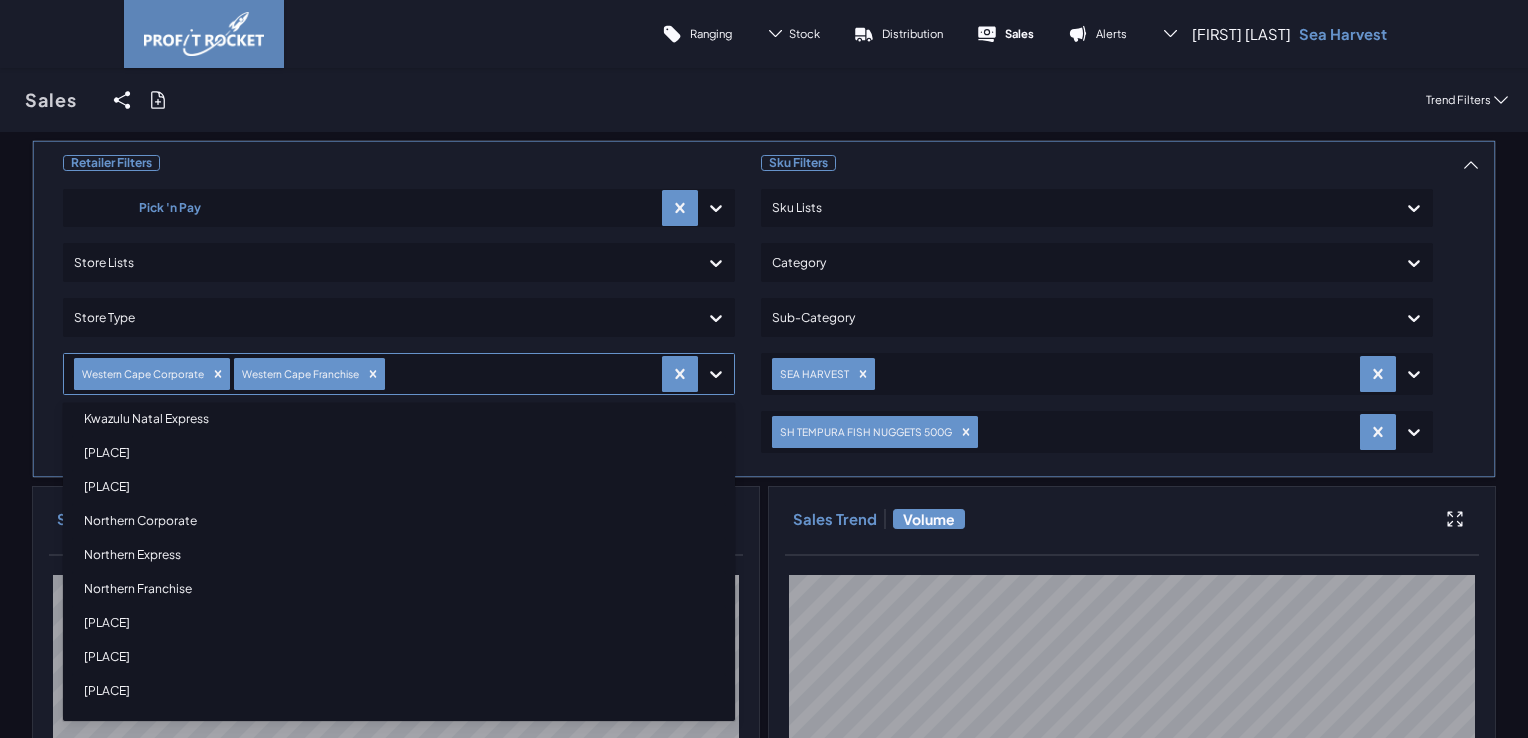 click on "[PLACE]" at bounding box center (399, 657) 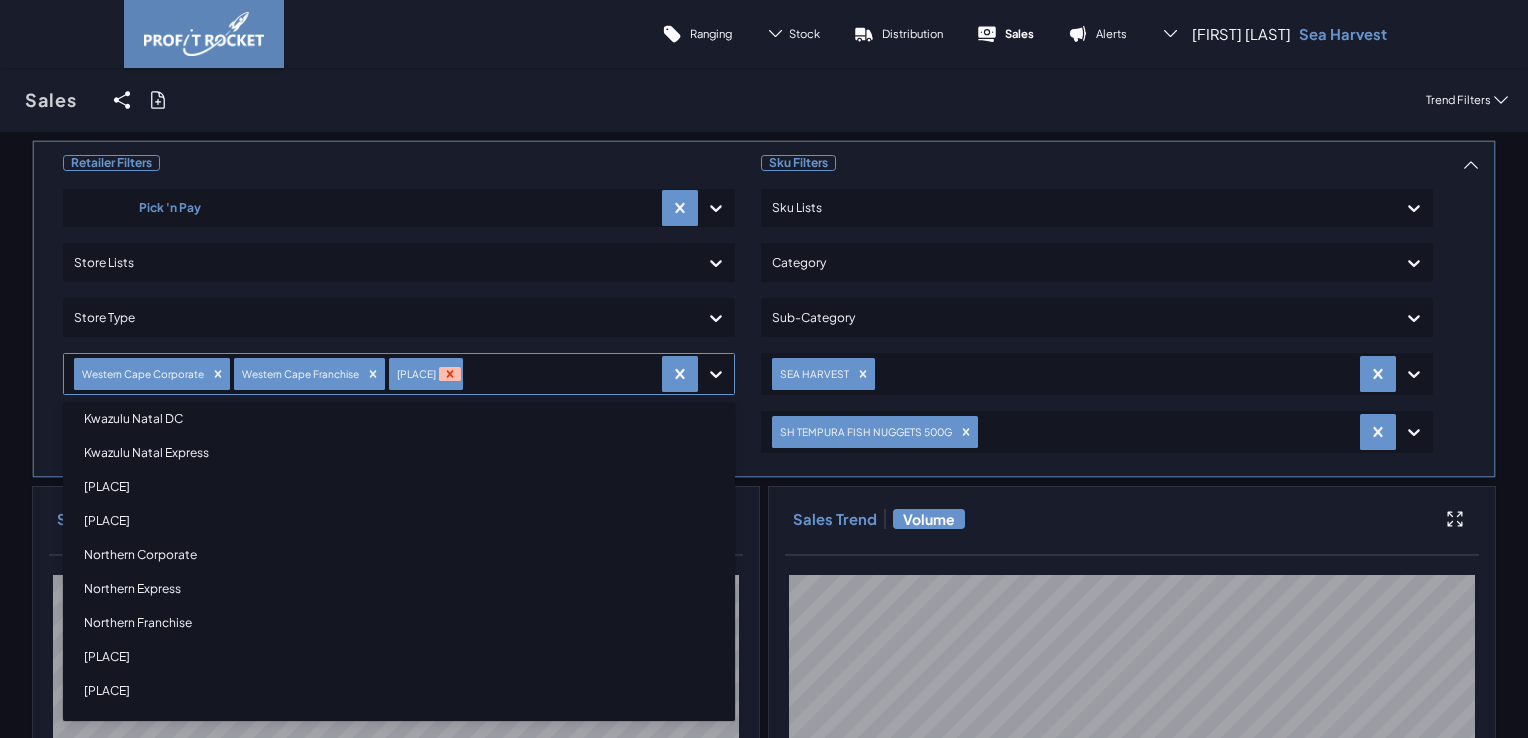 click 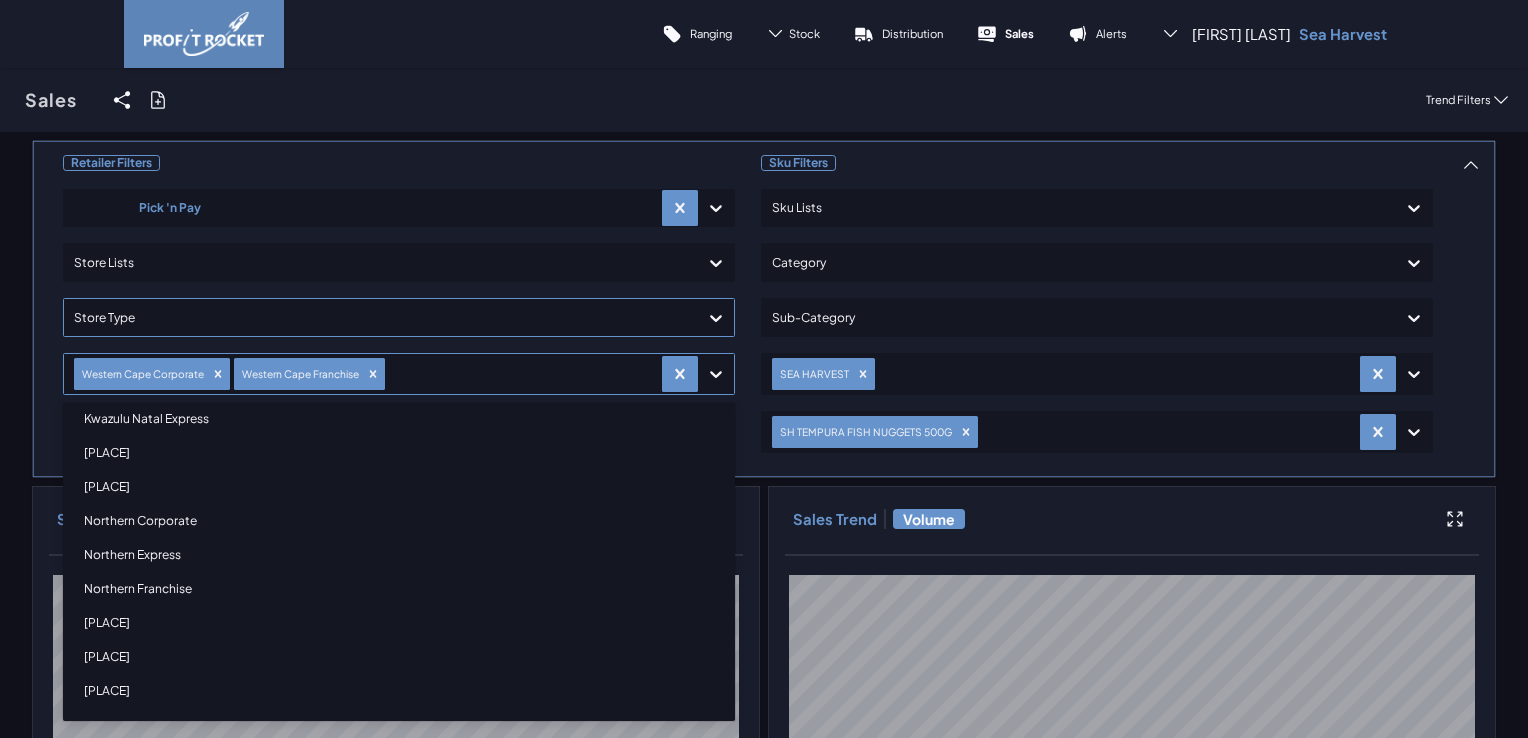 click on "Retailer Filters Pick 'n Pay Store Lists Store Type option Western Cape Express, deselected. option Kwazulu Natal DC focused, 11 of 22. 20 results available. Use Up and Down to choose options, press Enter to select the currently focused option, press Escape to exit the menu, press Tab to select the option and exit the menu. Western Cape Corporate Western Cape Franchise Eastern Cape Corporate Eastern Cape Express Eastern Cape Franchise General Merchandise DC Hypers Inland Corporate Inland Express Inland Franchise Inland Market Kwazulu Natal Corporate Kwazulu Natal DC Kwazulu Natal Express Kwazulu Natal Franchise Longmeadow DC Northern Corporate Northern Express Northern Franchise Western Cape DC Western Cape Express Western Cape Market Store Sku Filters Sku Lists Category Sub-Category SEA HARVEST SH TEMPURA FISH NUGGETS 500G Sales Trend Value Sales Trend Volume Average Price" at bounding box center (764, 947) 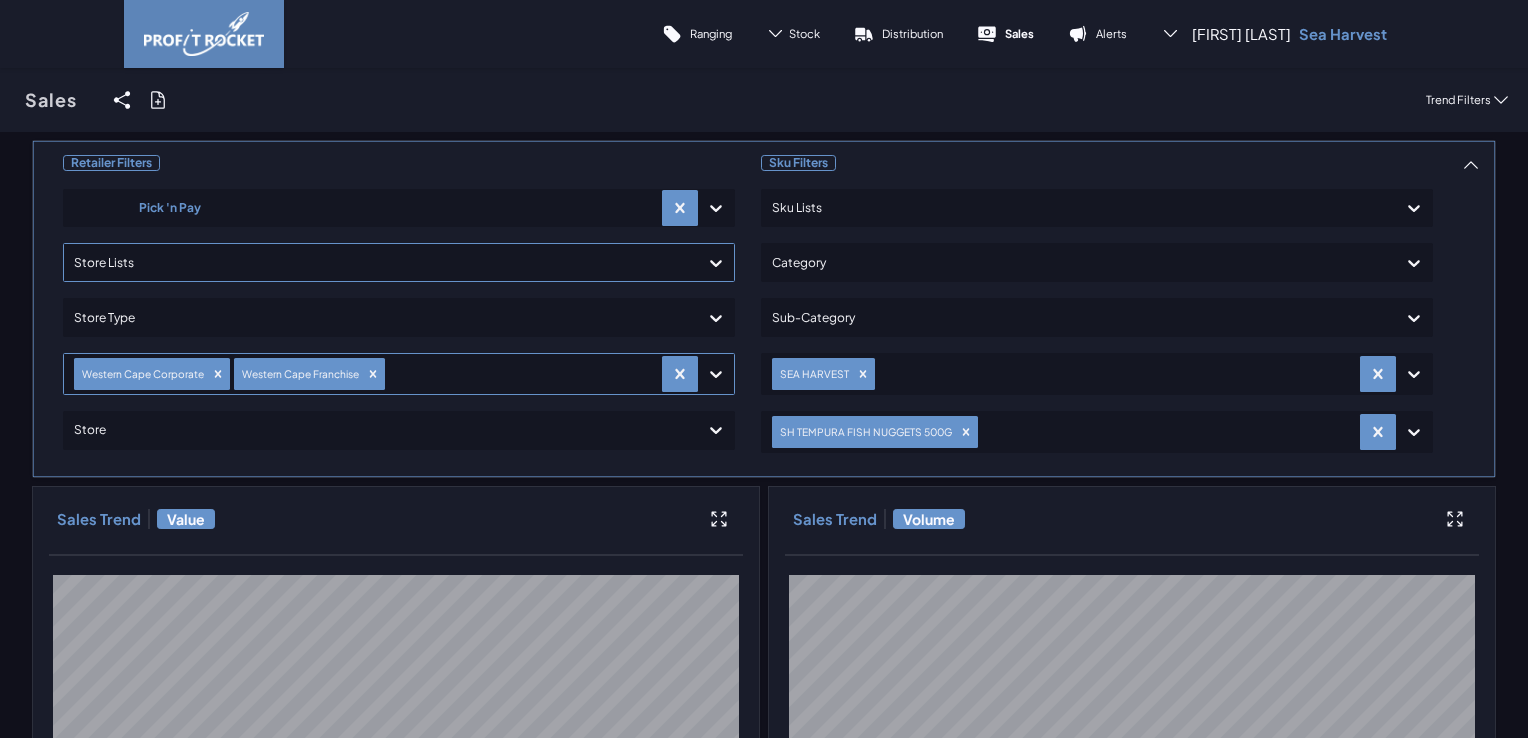 click at bounding box center (381, 262) 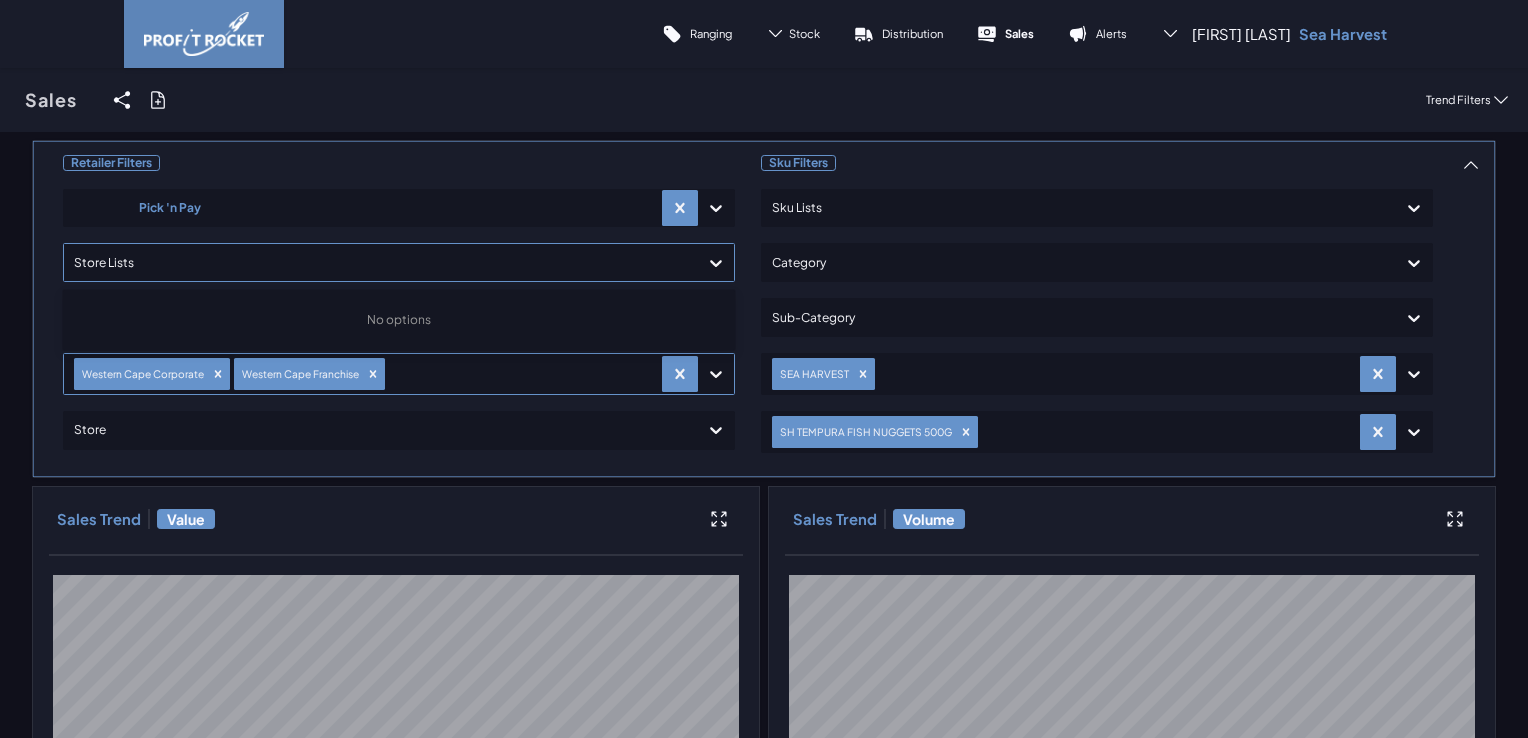 click on "Retailer Filters Pick 'n Pay Use Up and Down to choose options, press Enter to select the currently focused option, press Escape to exit the menu, press Tab to select the option and exit the menu. Store Lists No options Store Type Western Cape Corporate Western Cape Franchise Store Sku Filters Sku Lists Category Sub-Category SEA HARVEST SH TEMPURA FISH NUGGETS 500G Sales Trend Value Sales Trend Volume Average Price" at bounding box center [764, 947] 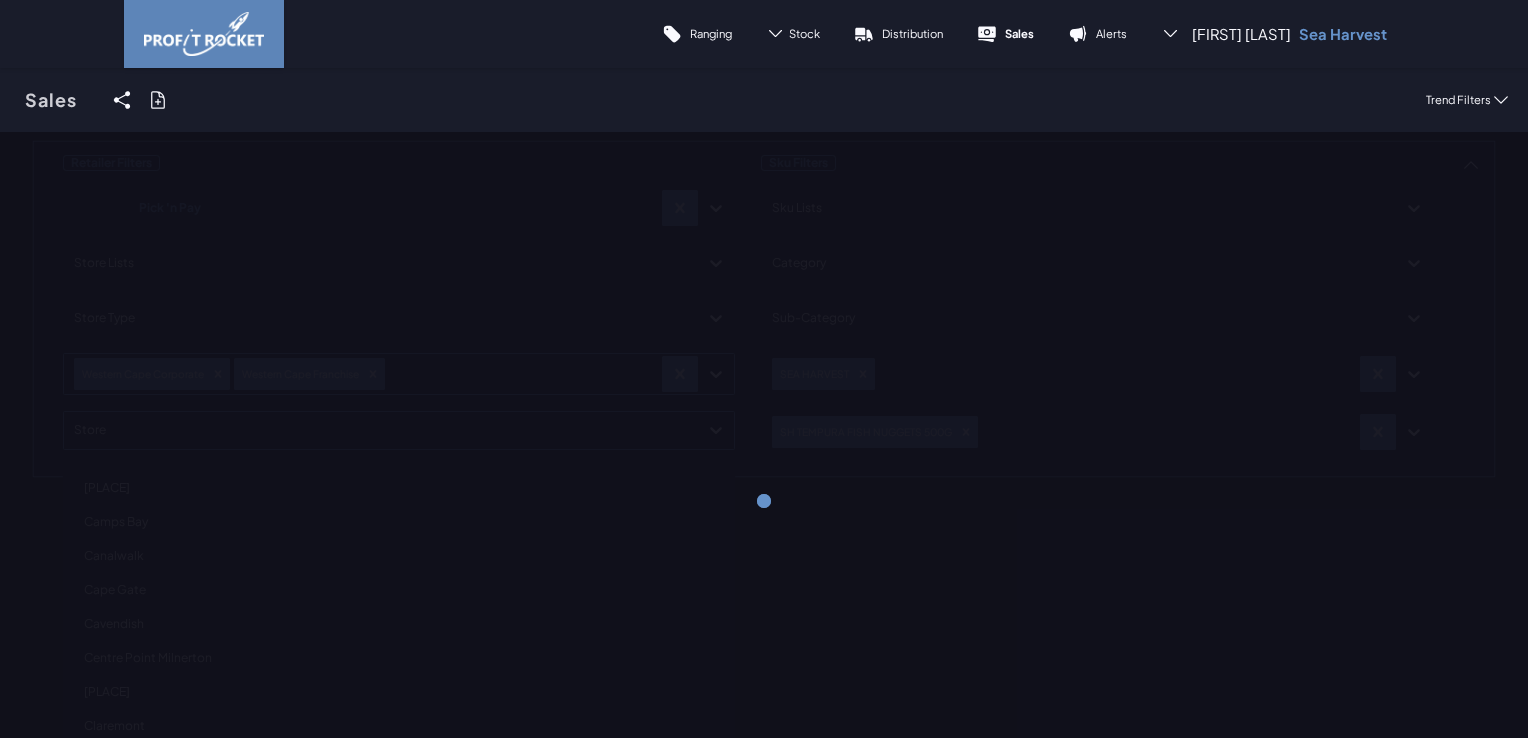 click on "Retailer Filters Pick 'n Pay Store Lists Store Type Western Cape Corporate Western Cape Franchise option Caledon Mall focused, 1 of 97. 97 results available. Use Up and Down to choose options, press Enter to select the currently focused option, press Escape to exit the menu, press Tab to select the option and exit the menu. Store Caledon Mall Camps Bay Canalwalk Cape Gate Cavendish Centre Point Milnerton Clanwilliam Claremont Constantia Family Brackenfell Family Ceres Family Circle Centre Family Fish Hoek Family Fraaiuitsig Family Franschhoek Family George Family Gordons Bay Family Graanendal Family Hartenbos Strandoord Family Kraaifontein Family Kuilsriver Family Langebaan Family Malmesbury Family Observatory Family Oudtshoorn Family Panorama Family Parow Family Plettenberg Bay Family Riebeek Wes Family River Park Family Robertson Family Rondebosch Family Sable Square Family Sedgefield Family Simons Town Family Steenberg Family Strand Street Family Struisbaai Family Vredenburg Family Wellington Gardens Tokai" at bounding box center [764, 309] 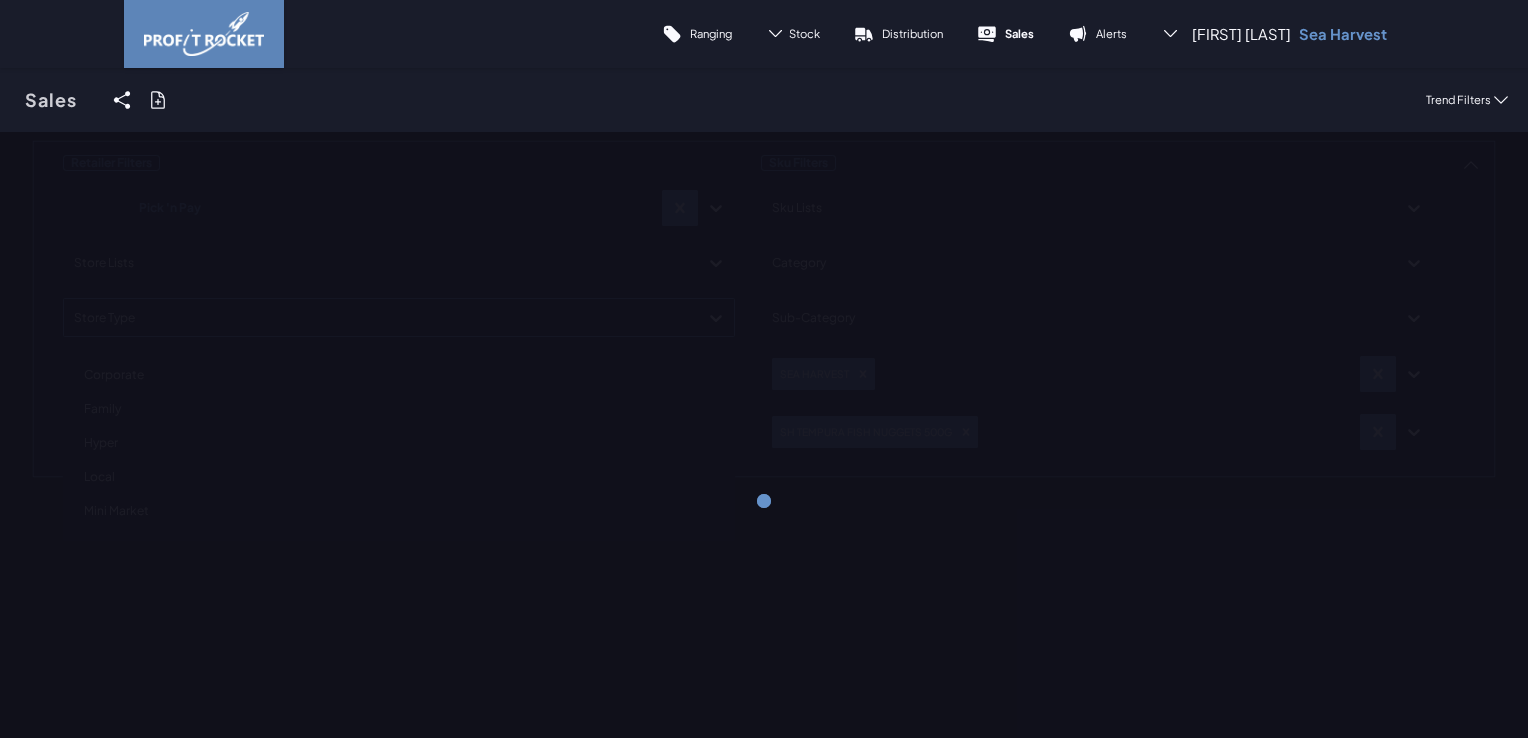 click on "Retailer Filters Pick 'n Pay Store Lists option Corporate focused, 1 of 5. 5 results available. Use Up and Down to choose options, press Enter to select the currently focused option, press Escape to exit the menu, press Tab to select the option and exit the menu. Store Type Corporate Family Hyper Local Mini Market Western Cape Corporate Western Cape Franchise Store Sku Filters Sku Lists Category Sub-Category SEA HARVEST SH TEMPURA FISH NUGGETS 500G" at bounding box center (764, 309) 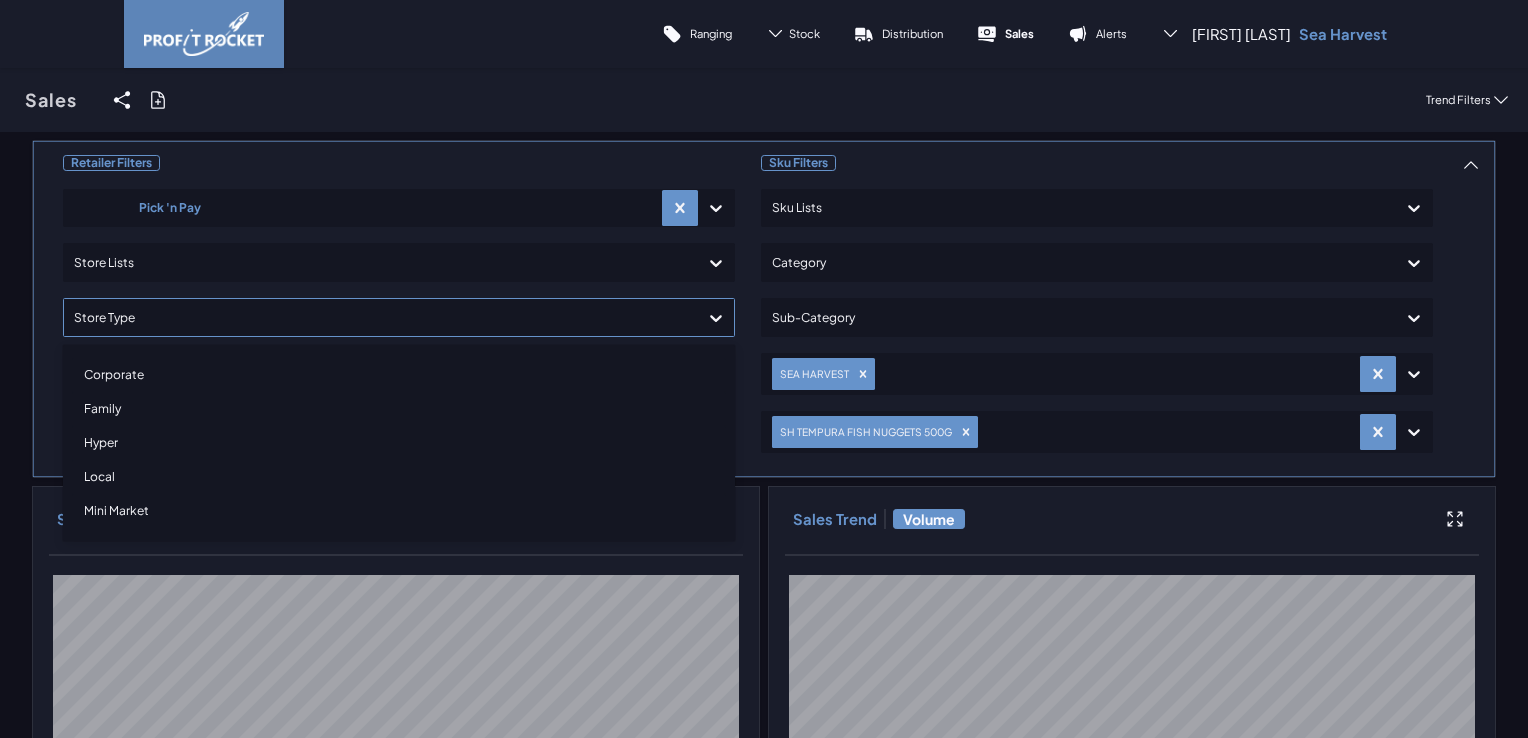 click on "Corporate" at bounding box center (399, 375) 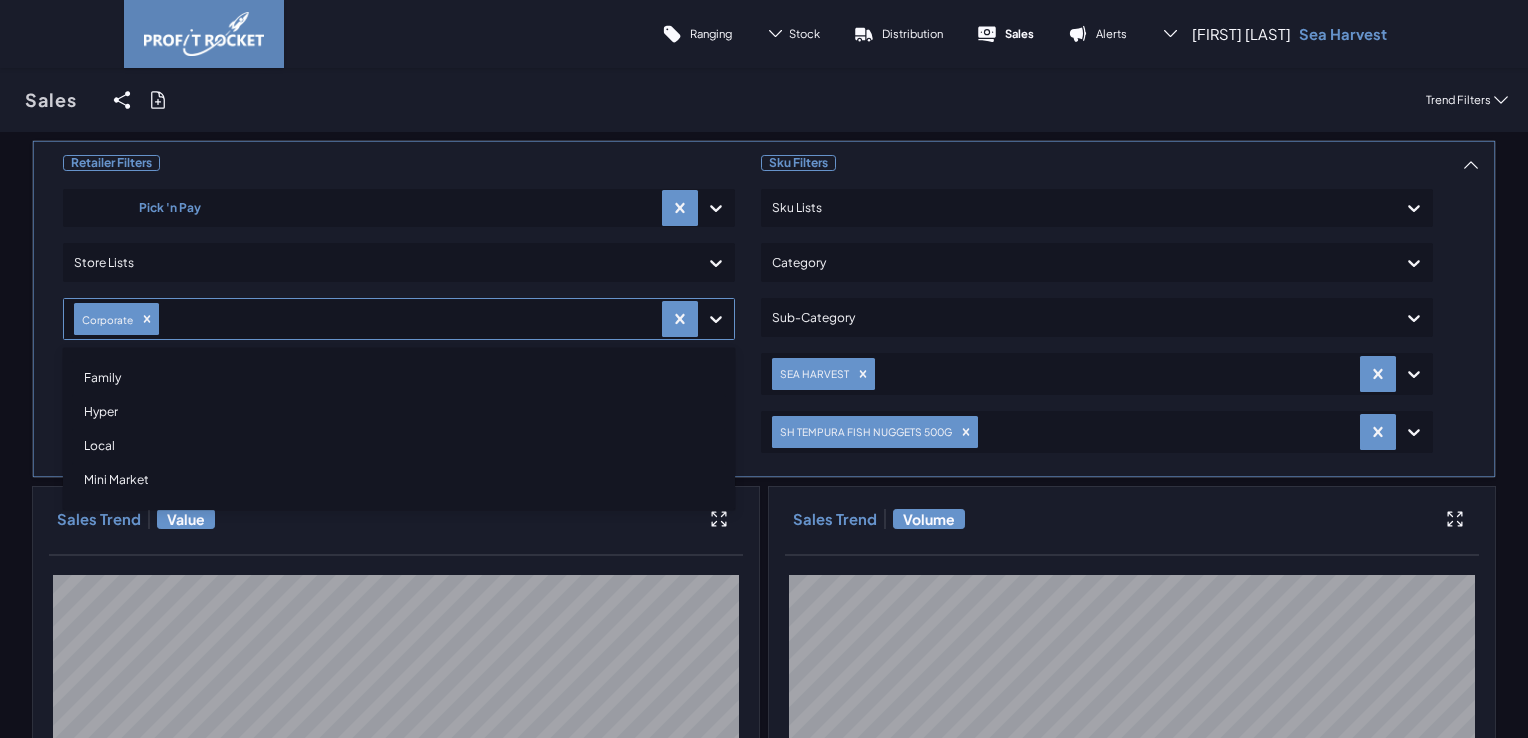 click on "Family" at bounding box center (399, 378) 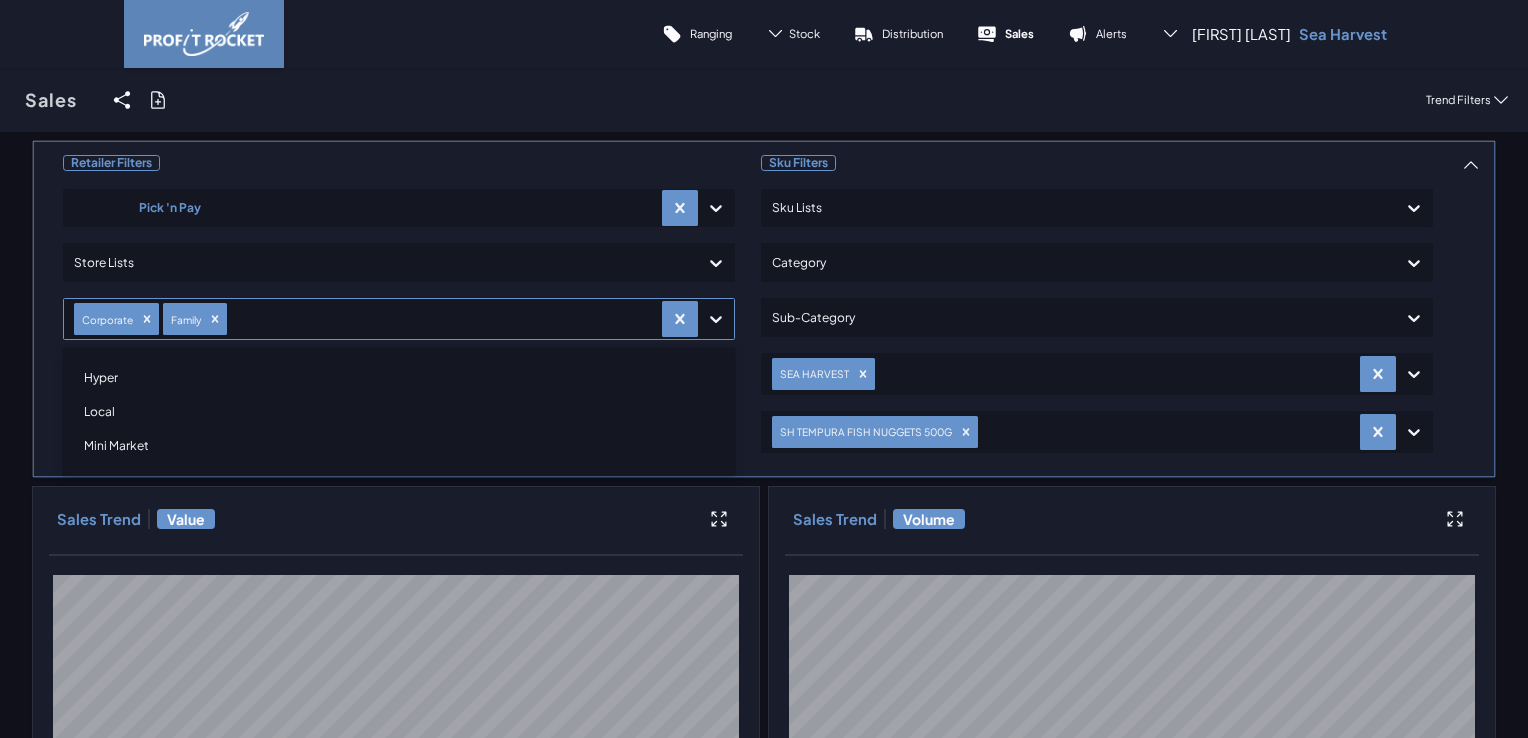 click on "Hyper" at bounding box center (399, 378) 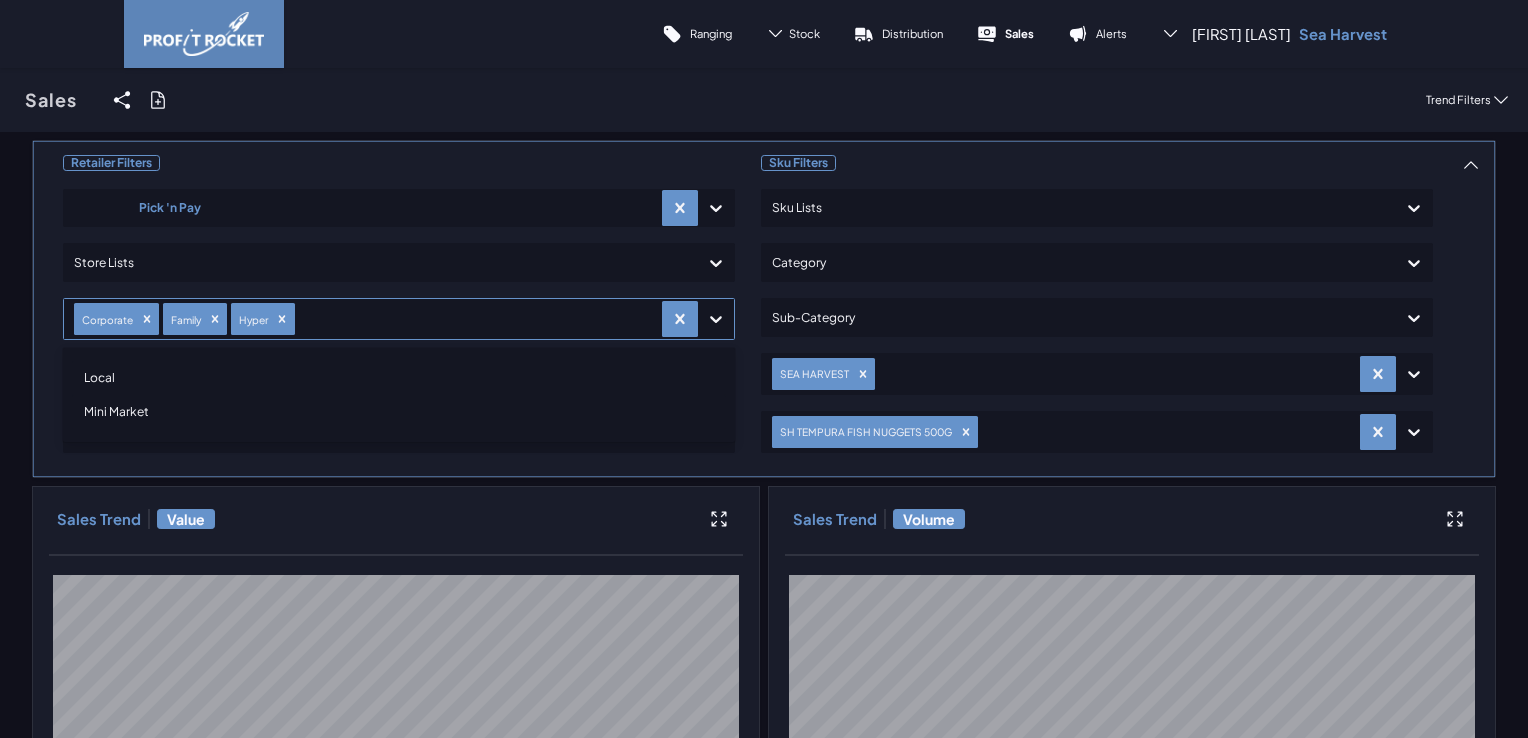 click on "Local" at bounding box center [399, 378] 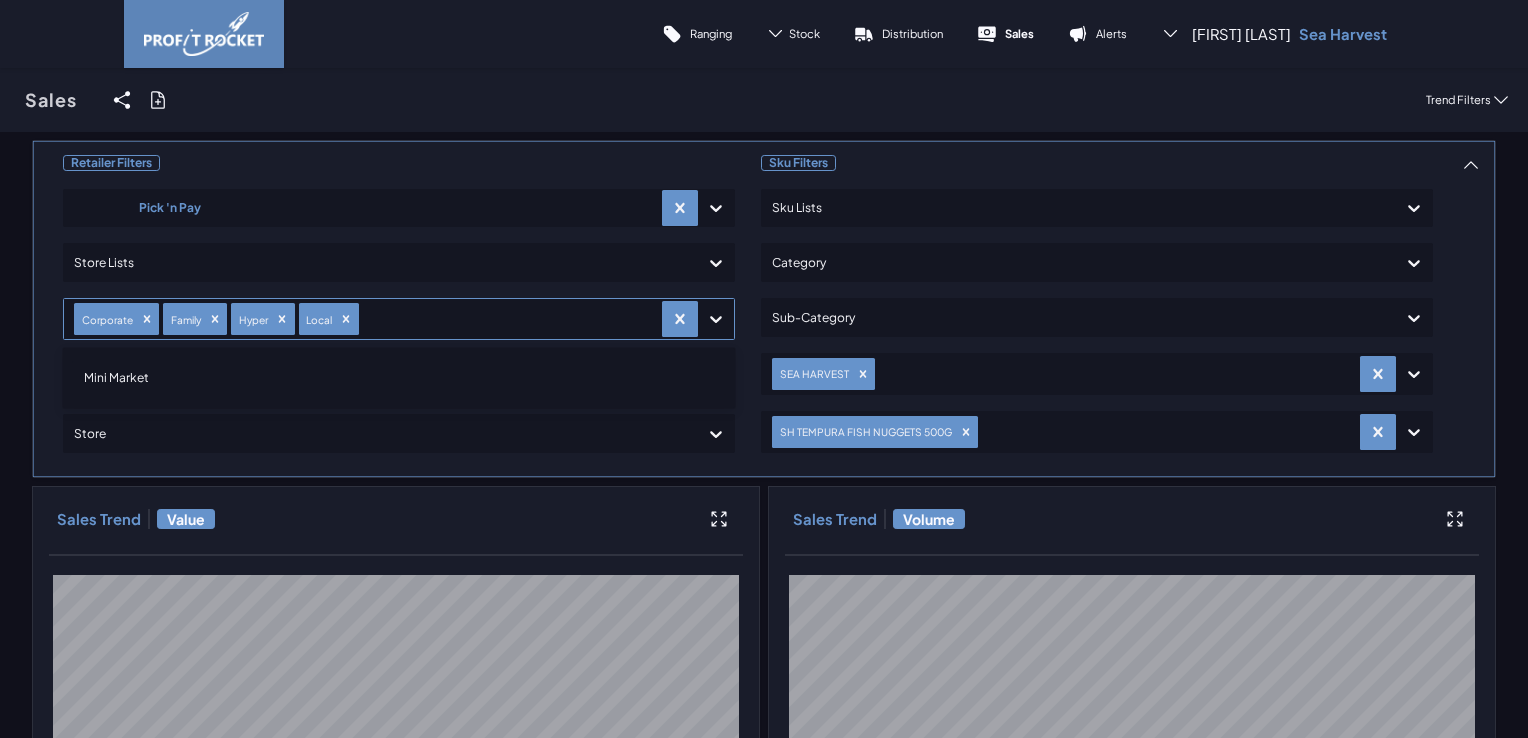 click on "Retailer Filters Pick 'n Pay Store Lists  Select is focused ,type to refine list, press Down to open the menu,  press left to focus selected values Store Type WC Checkers Division Store Sku Filters Sku Lists Category Sub-Category SEA HARVEST SH TEMPURA FISH NUGGETS 500G" at bounding box center (764, 947) 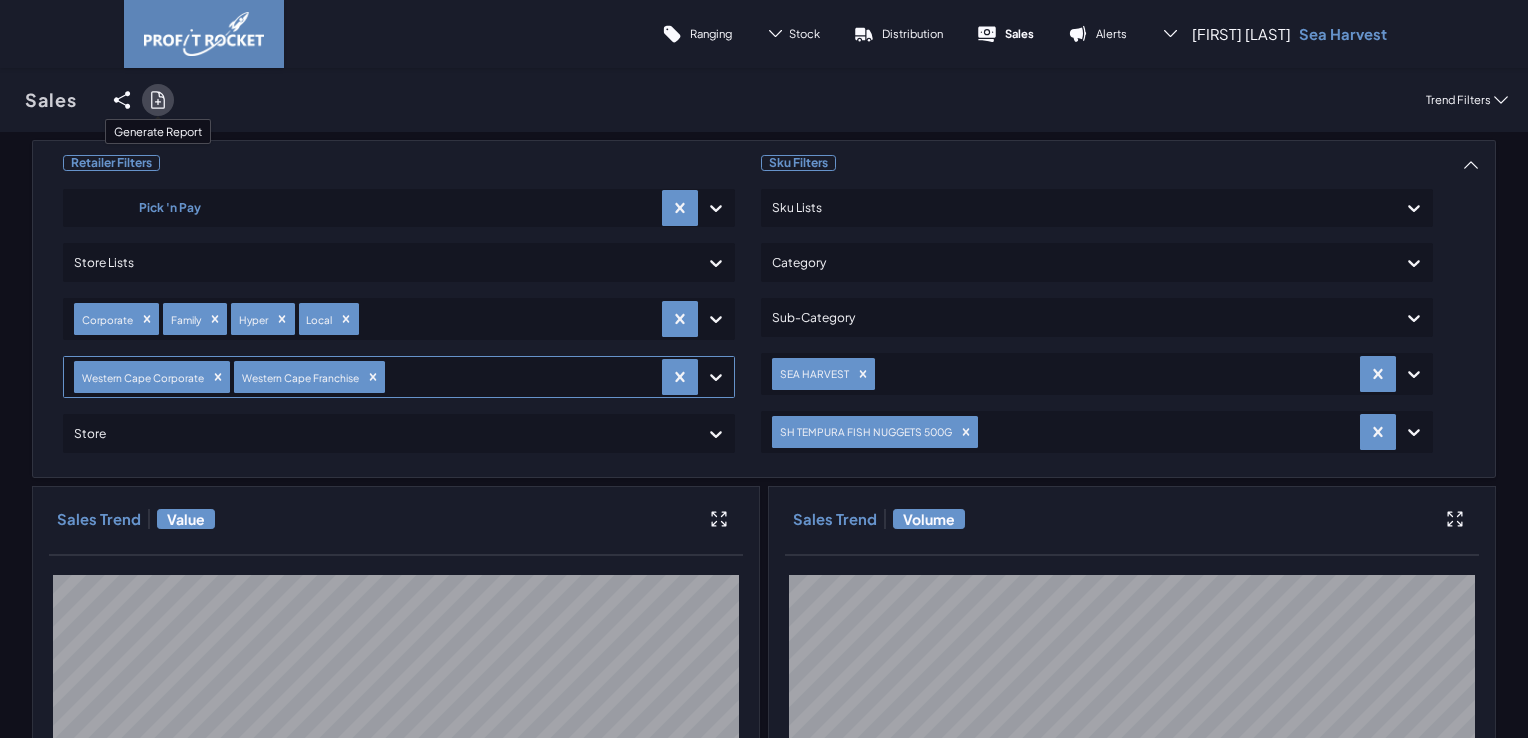 click 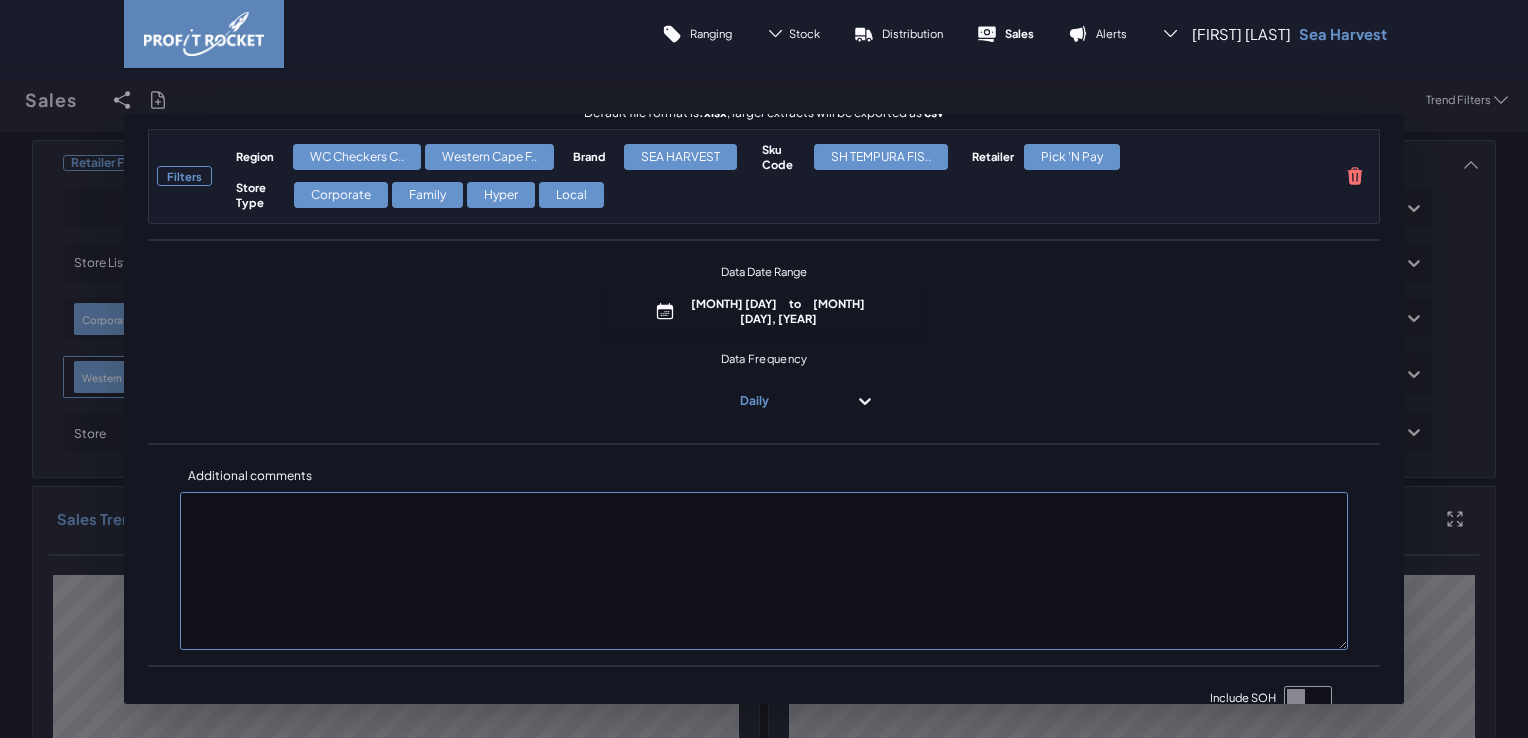 scroll, scrollTop: 280, scrollLeft: 0, axis: vertical 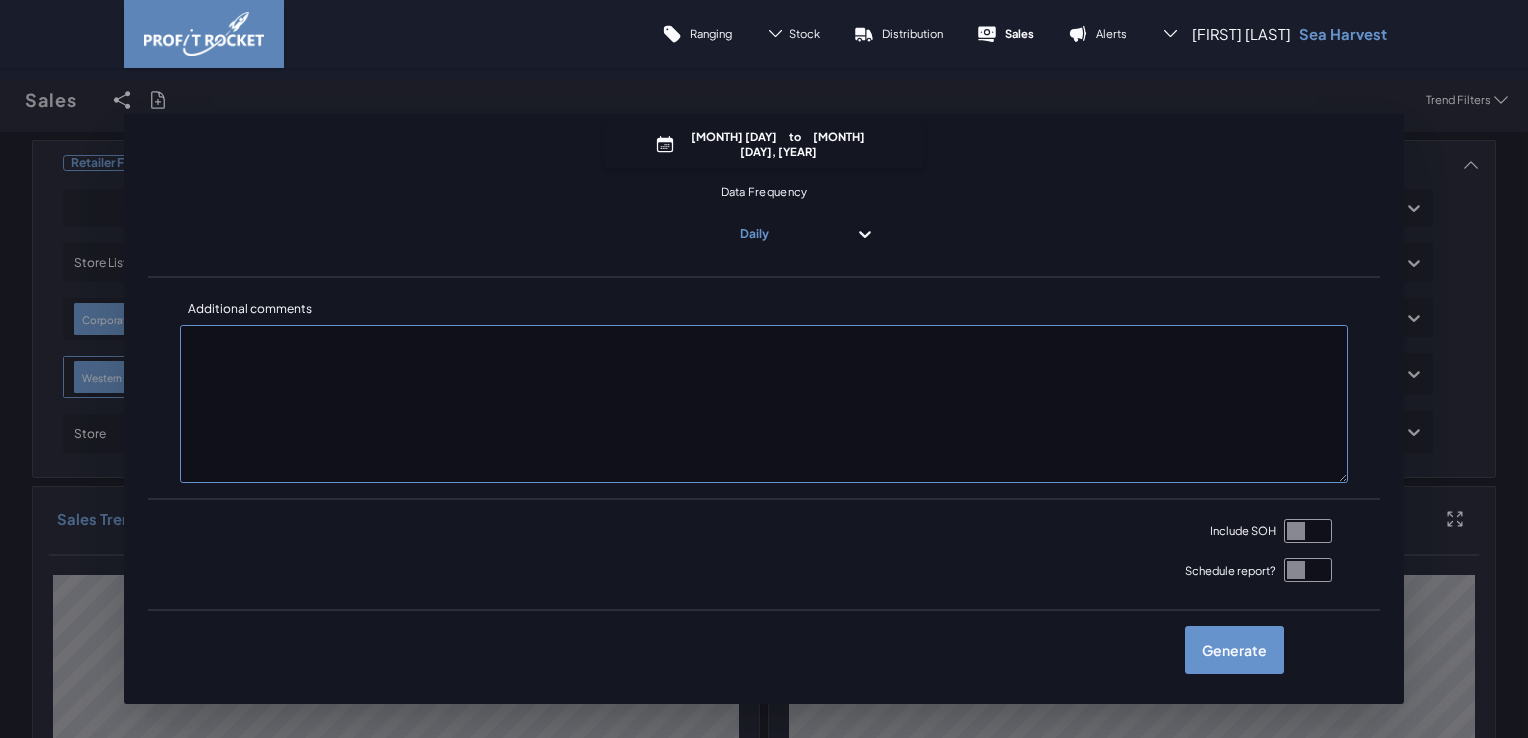 click at bounding box center [1308, 531] 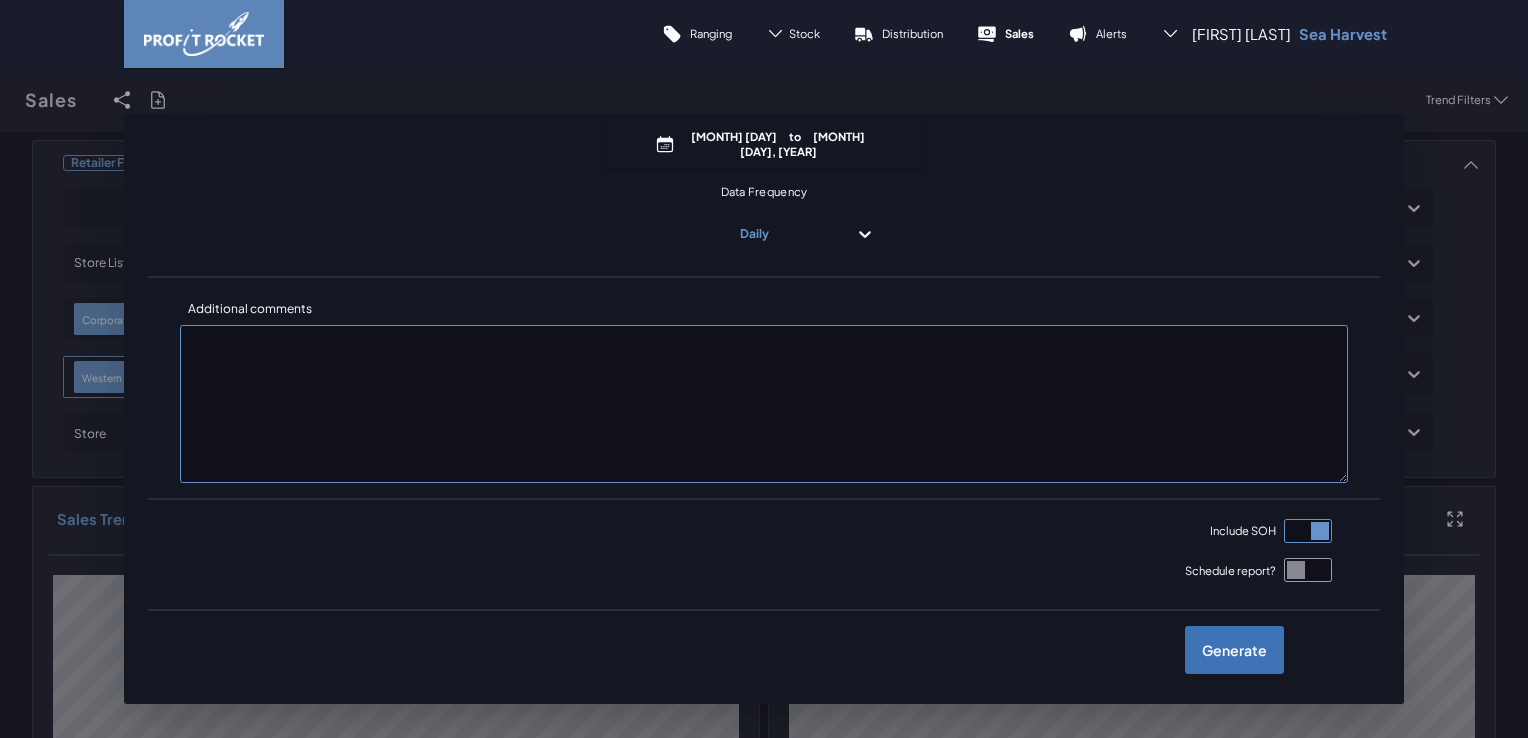 click on "Generate" at bounding box center [1234, 650] 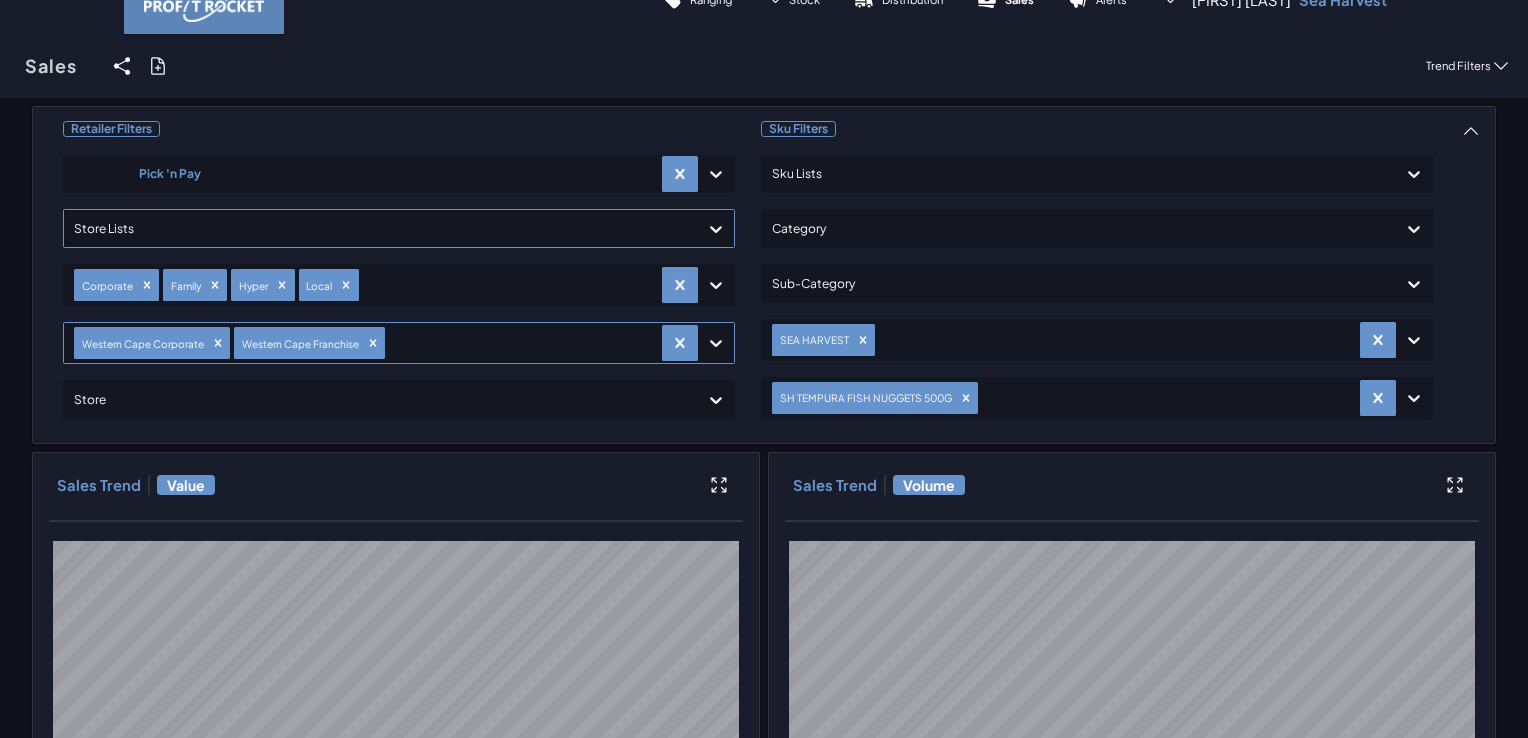 scroll, scrollTop: 0, scrollLeft: 0, axis: both 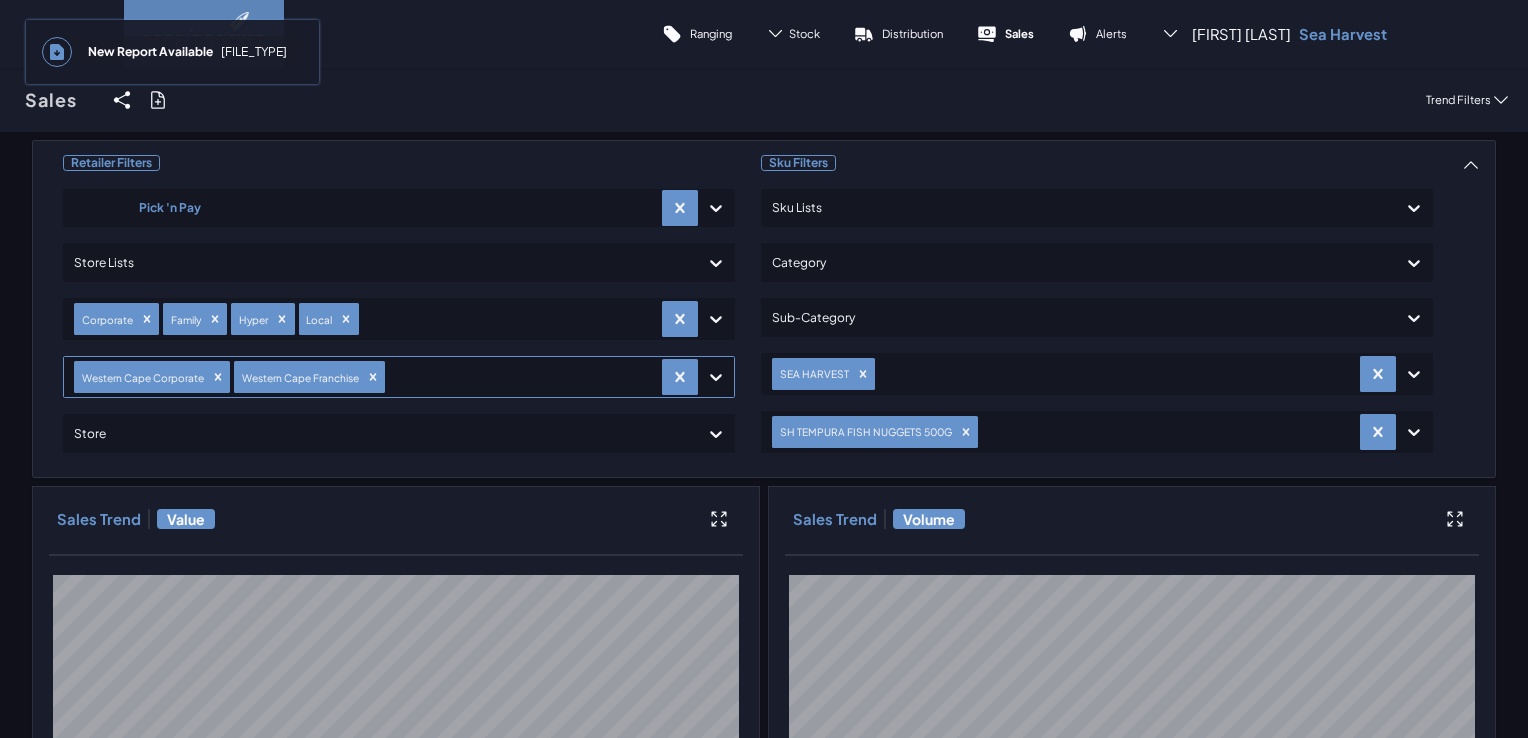 click on "New Report Available Daily Sales Extract - Pick 'n Pay - 4 Aug 2025.xlsx" at bounding box center (187, 52) 